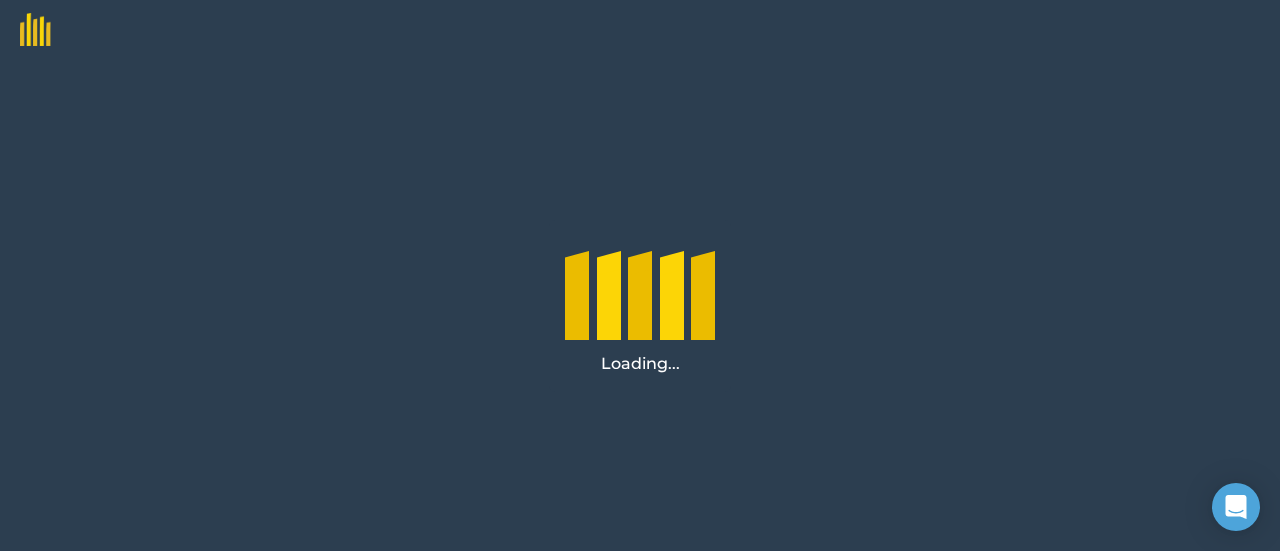 scroll, scrollTop: 0, scrollLeft: 0, axis: both 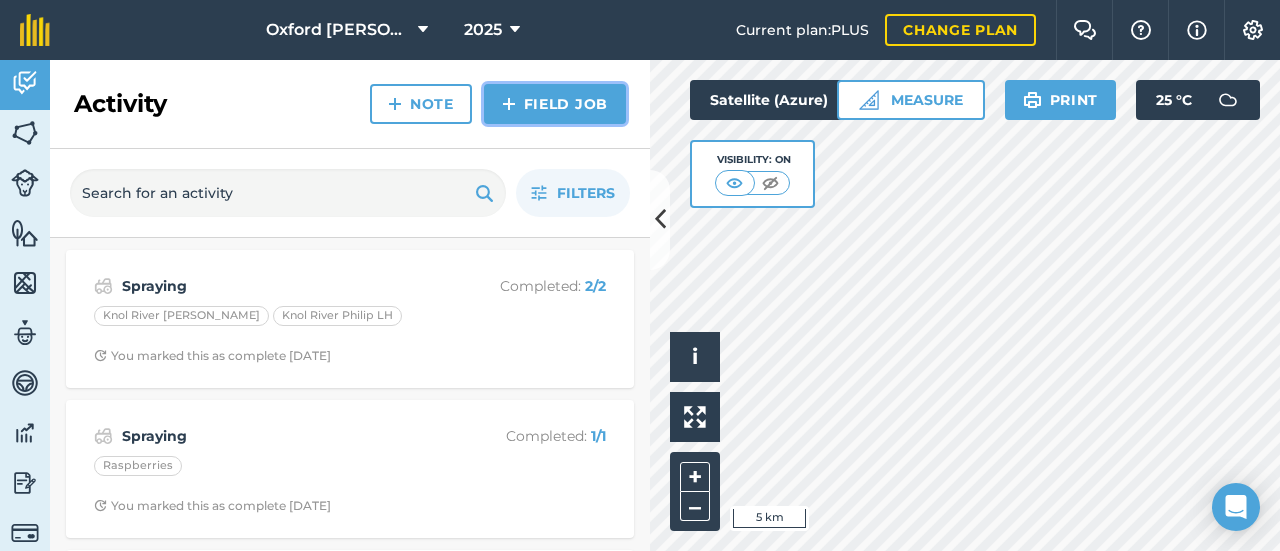 click on "Field Job" at bounding box center (555, 104) 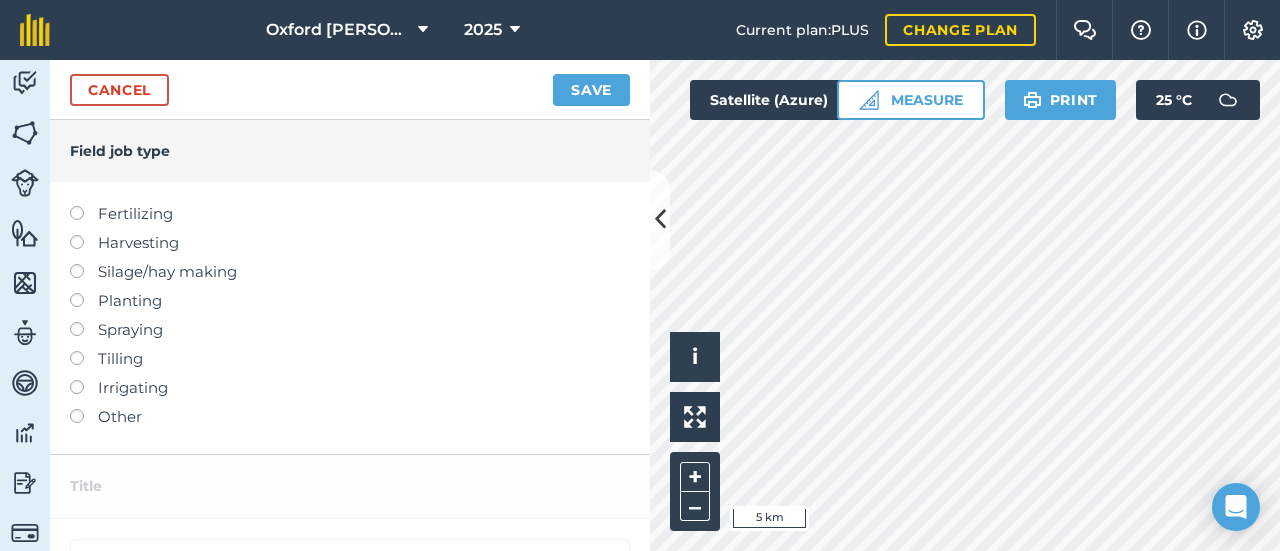 click on "Fertilizing" at bounding box center [350, 214] 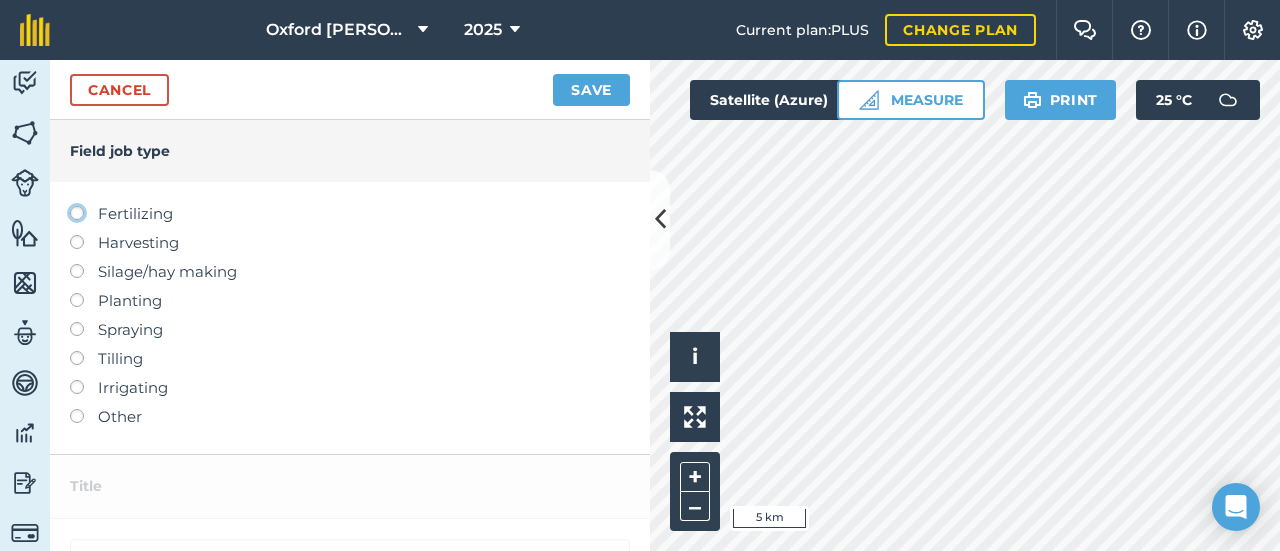 click on "Fertilizing" at bounding box center (-9943, 212) 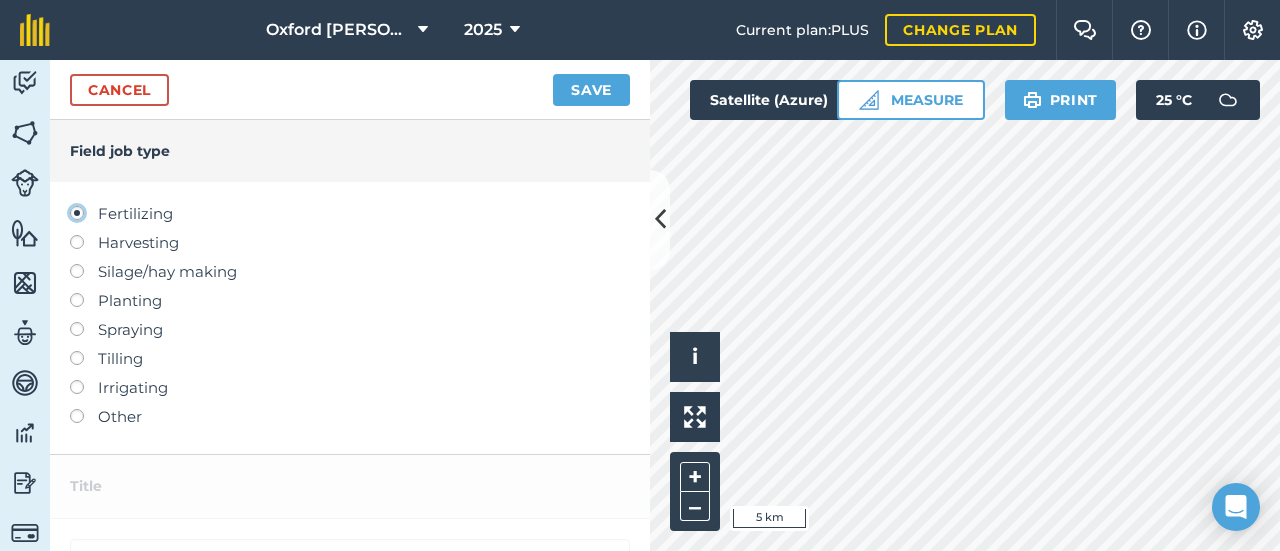 type on "Fertilizing" 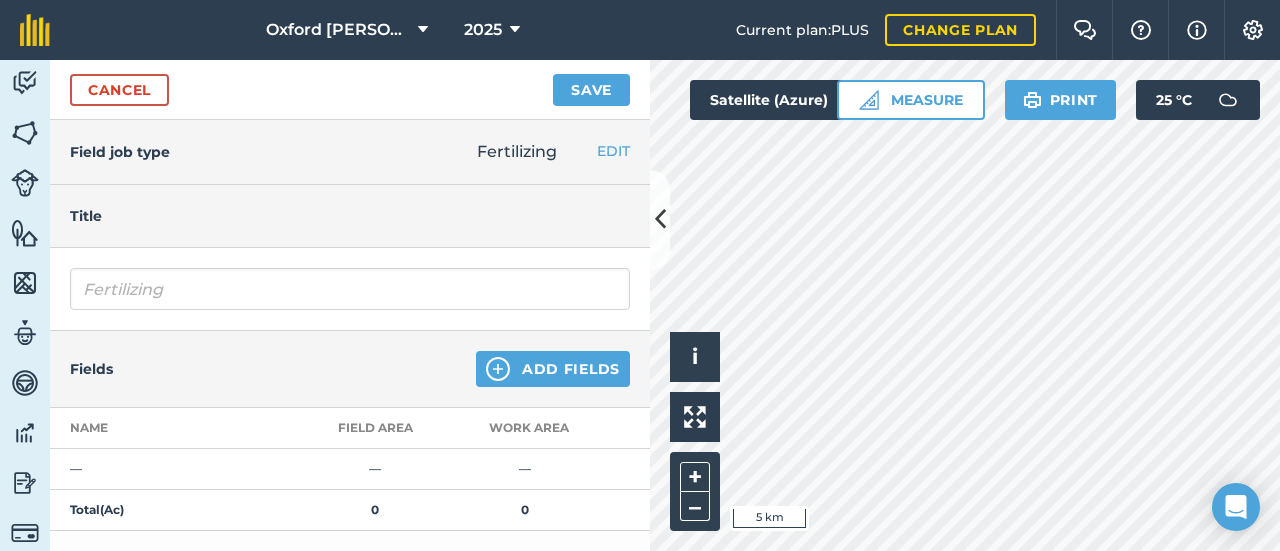 scroll, scrollTop: 100, scrollLeft: 0, axis: vertical 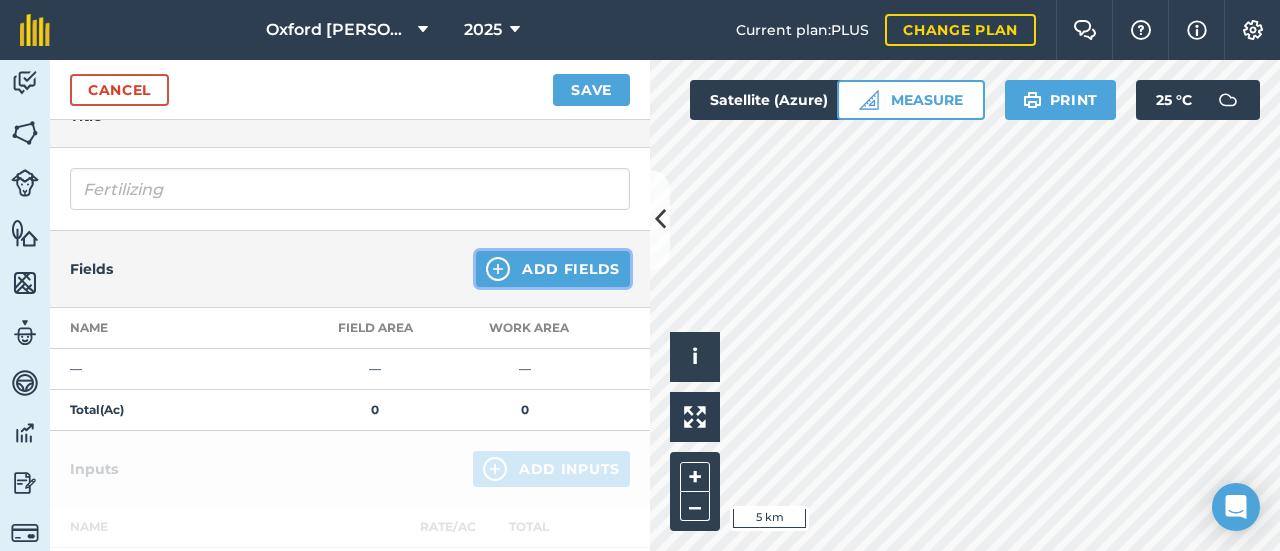 click on "Add Fields" at bounding box center [553, 269] 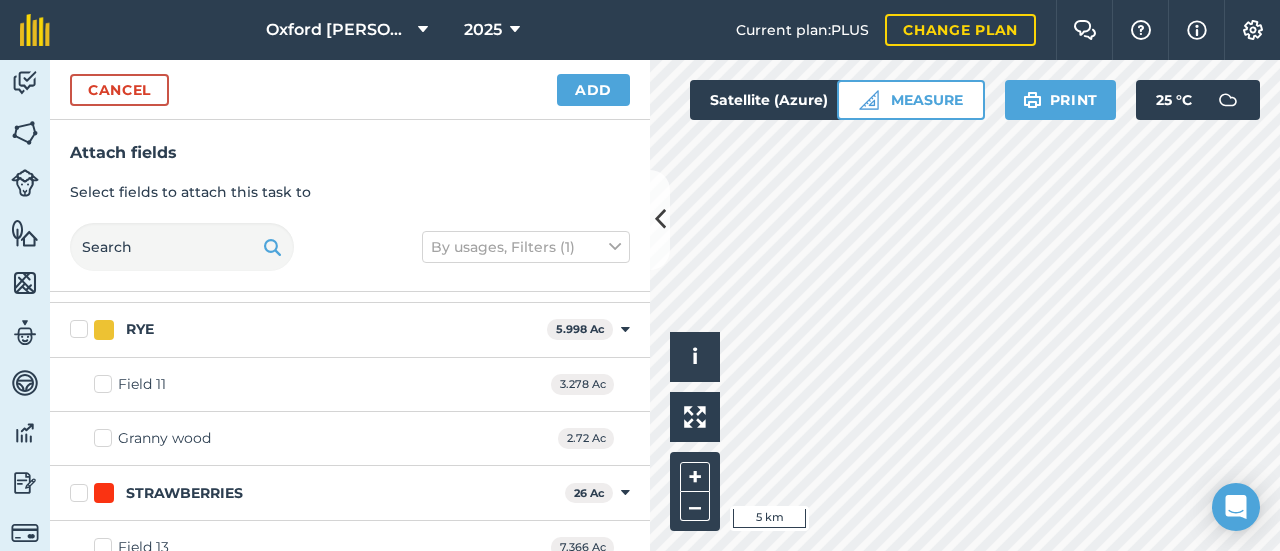scroll, scrollTop: 2100, scrollLeft: 0, axis: vertical 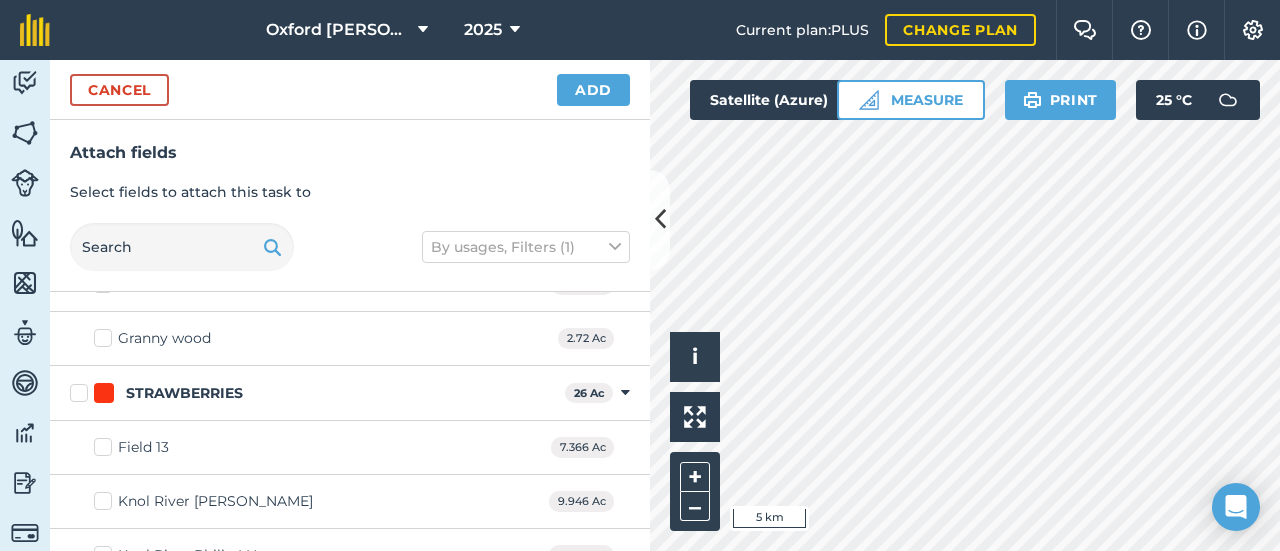 click on "Field 13 7.366   Ac" at bounding box center [350, 448] 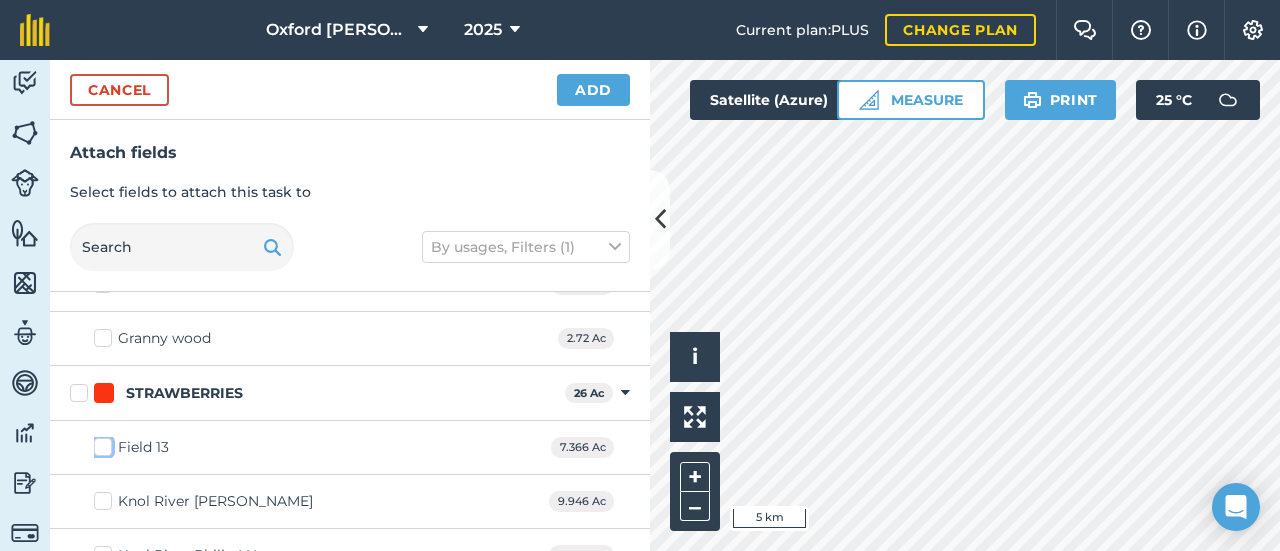 click on "Field 13" at bounding box center (100, 443) 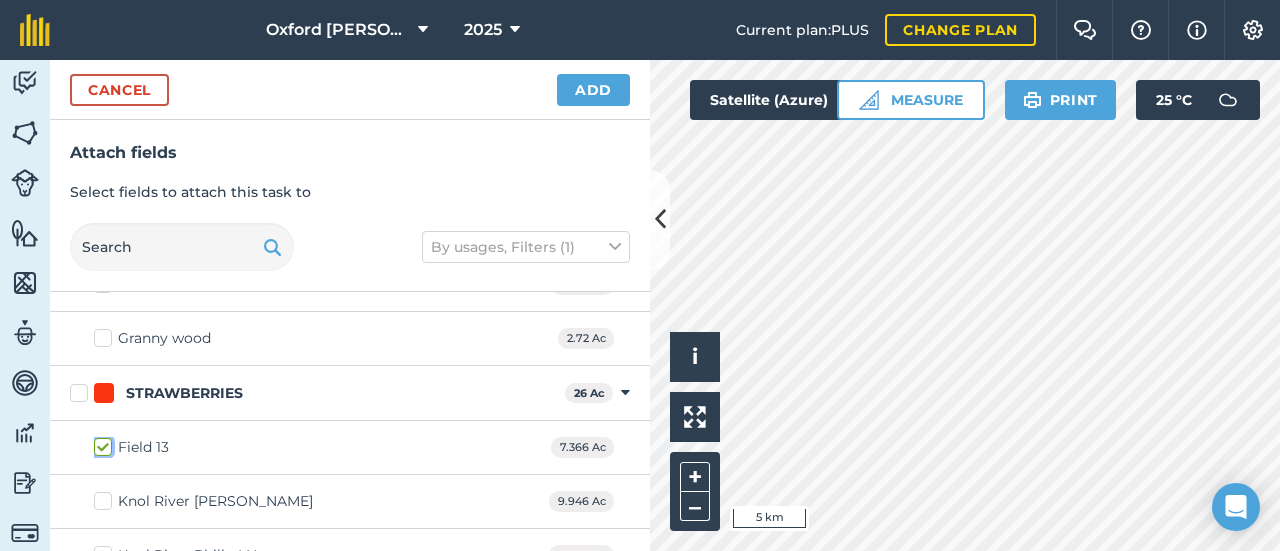 checkbox on "true" 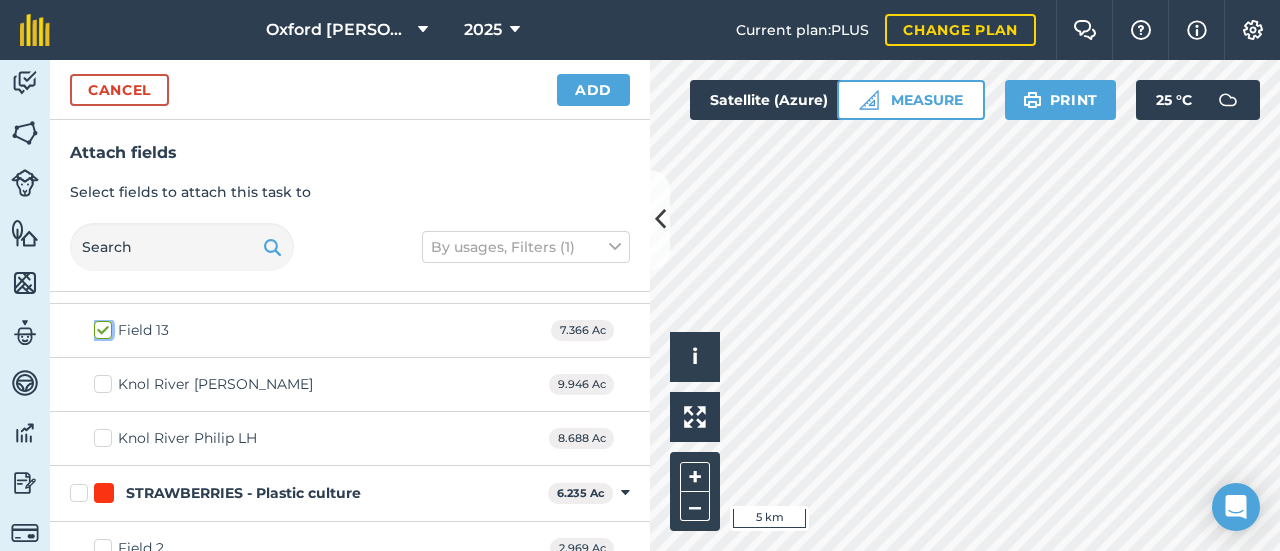 scroll, scrollTop: 2300, scrollLeft: 0, axis: vertical 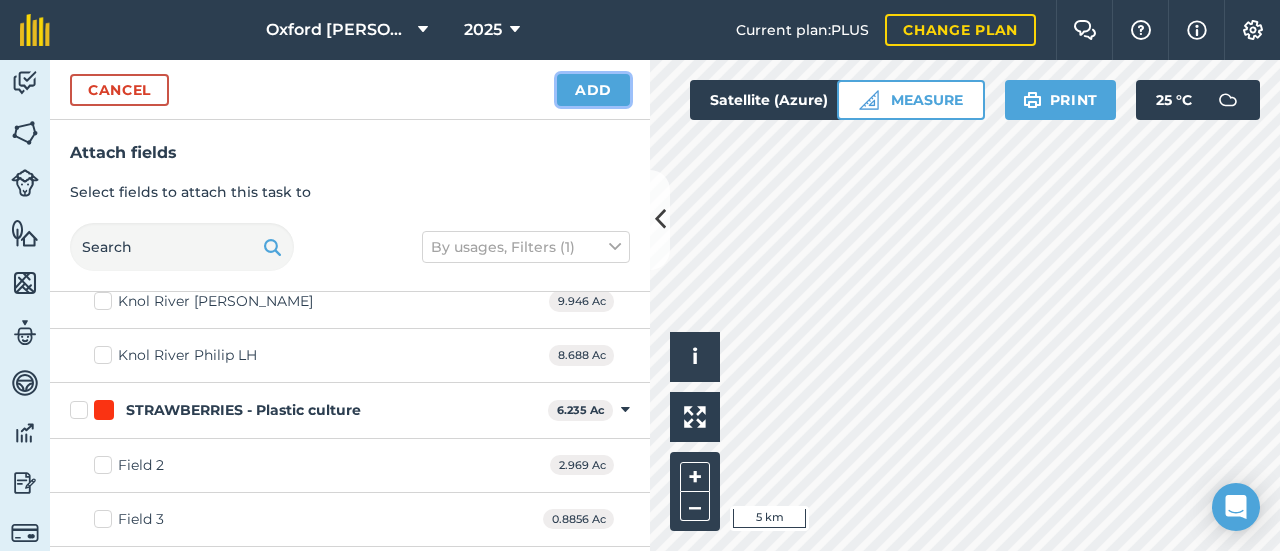 click on "Add" at bounding box center (593, 90) 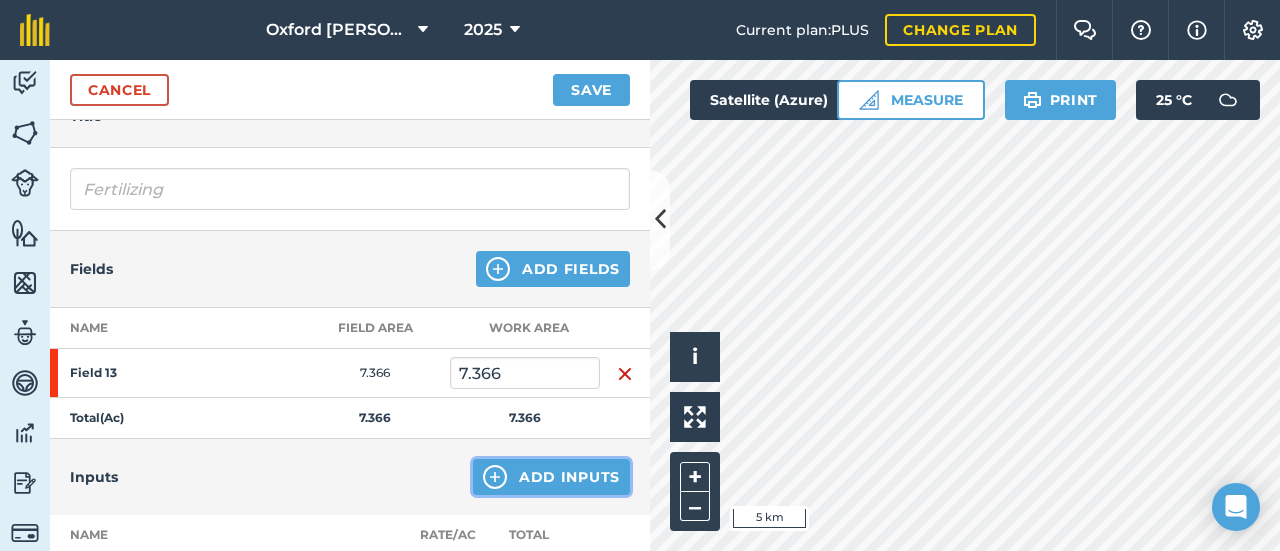 click on "Add Inputs" at bounding box center (551, 477) 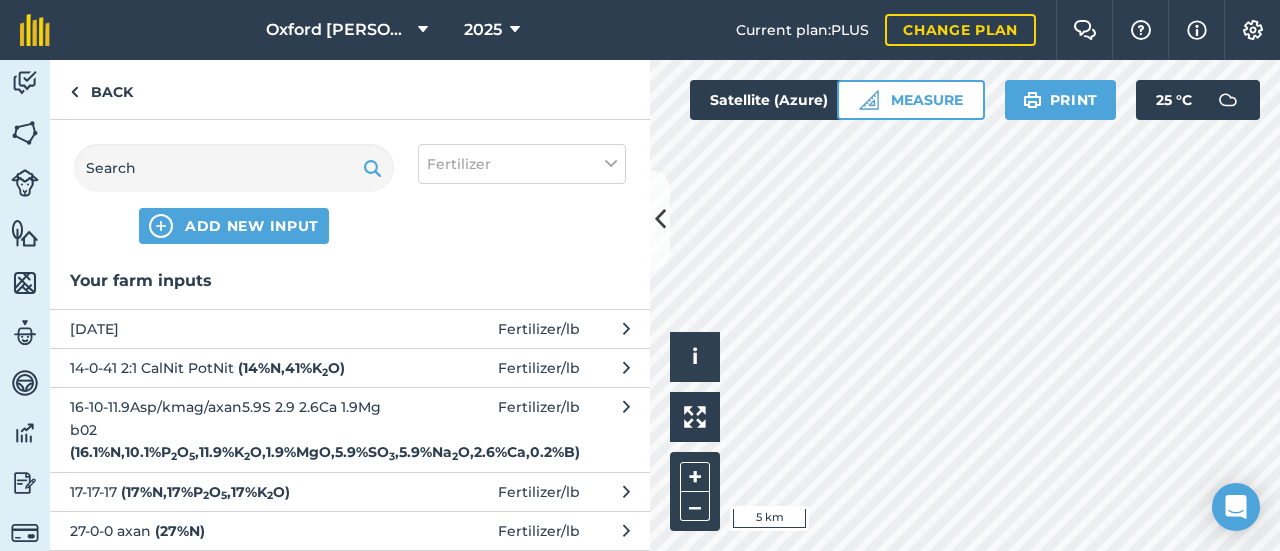 click on "27-0-0 axan   ( 27 %  N )" at bounding box center (233, 531) 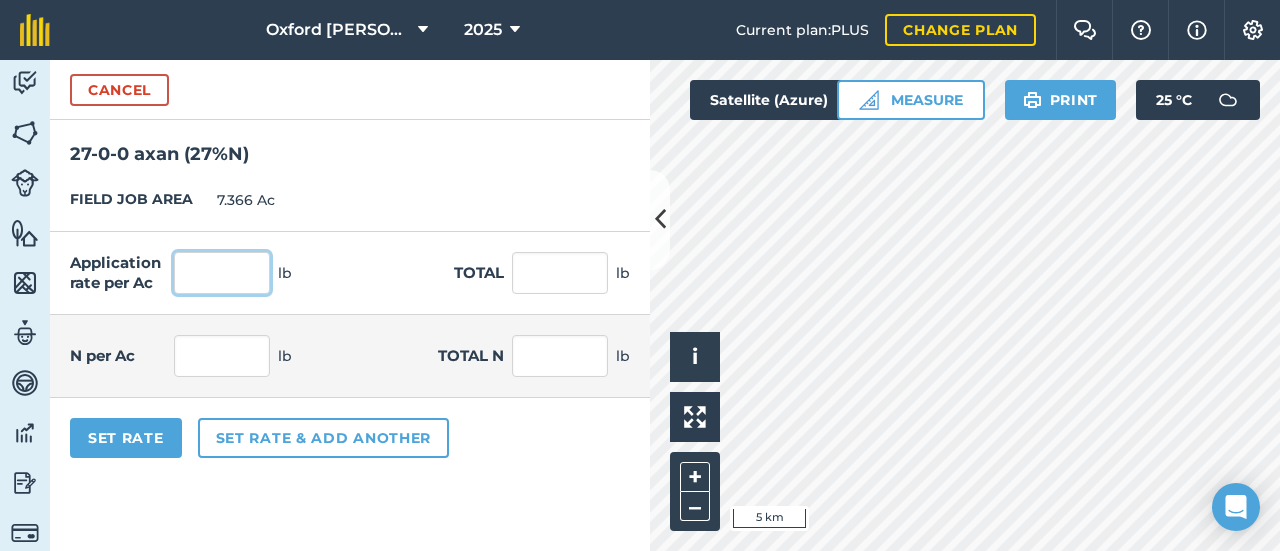 click at bounding box center (222, 273) 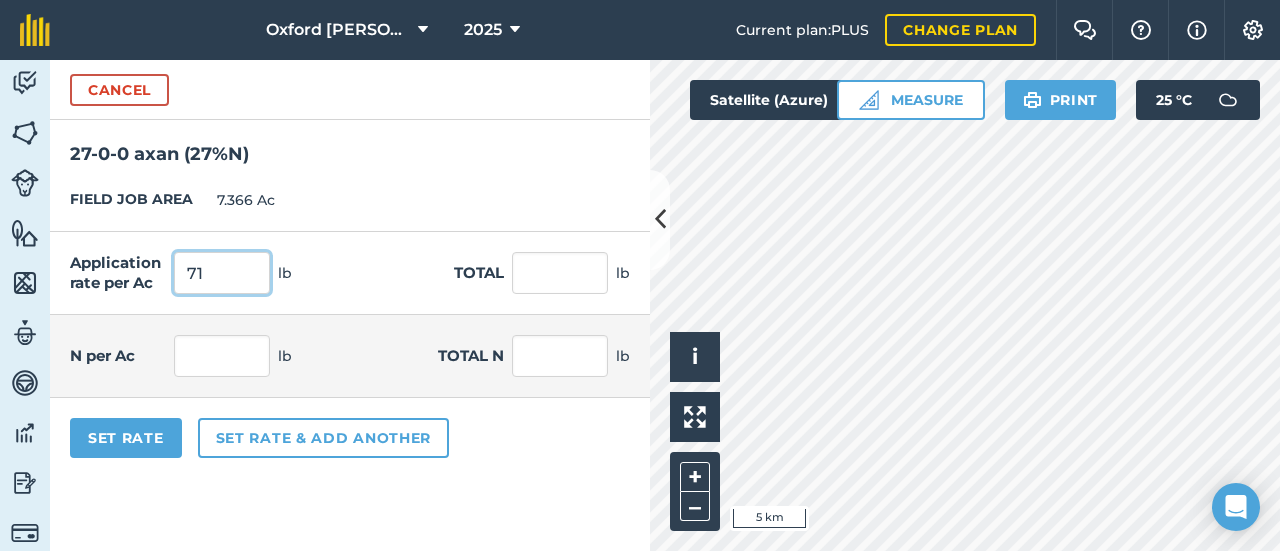 type on "7" 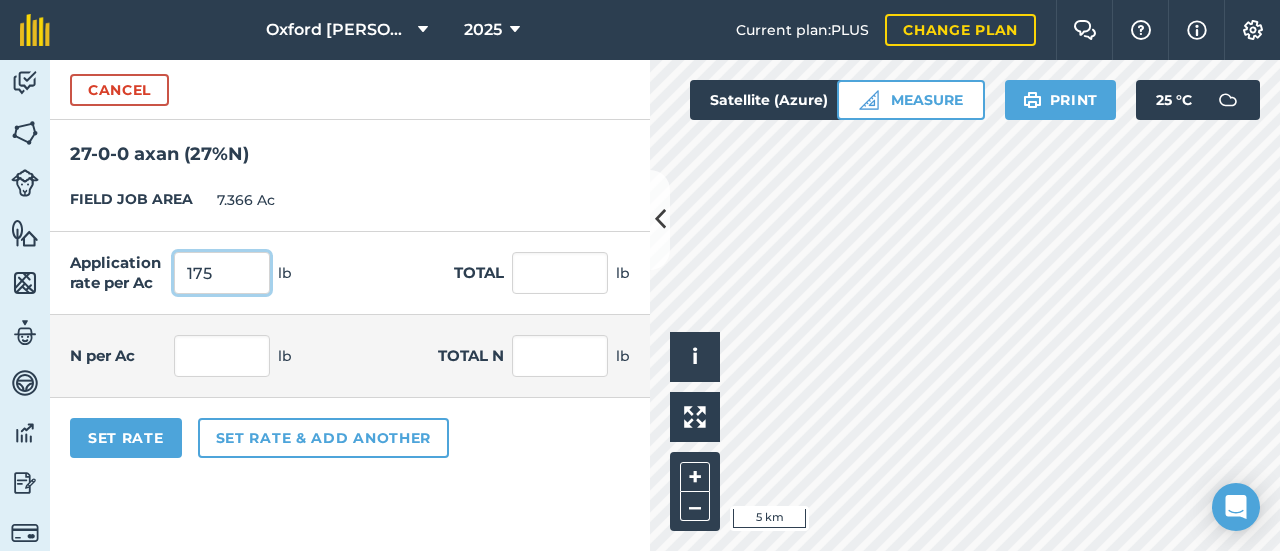 type on "175" 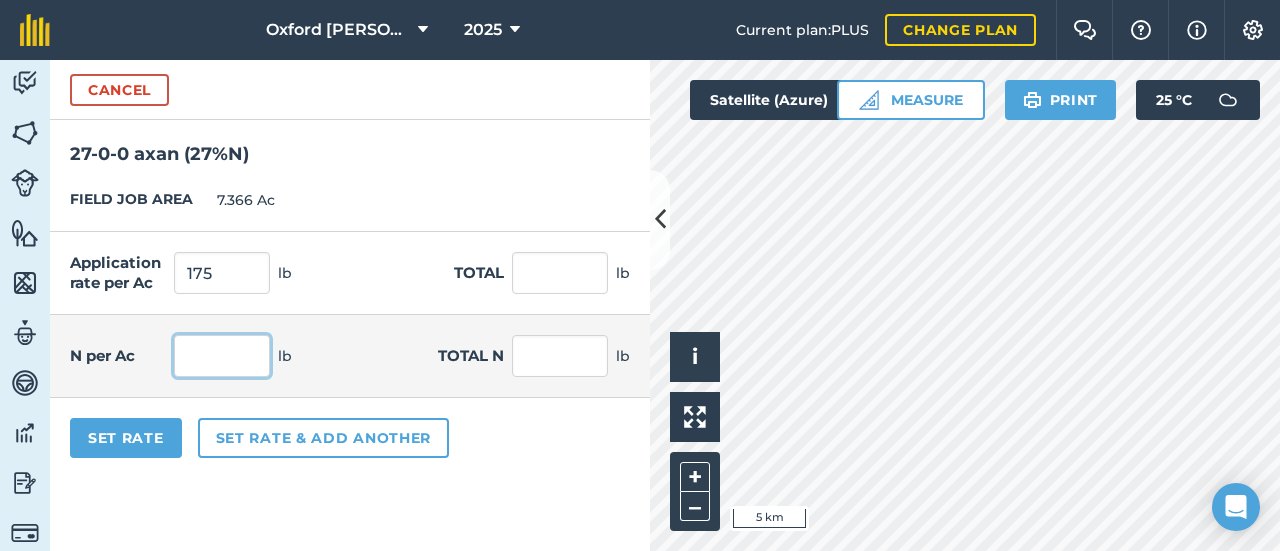 type on "1,289.05" 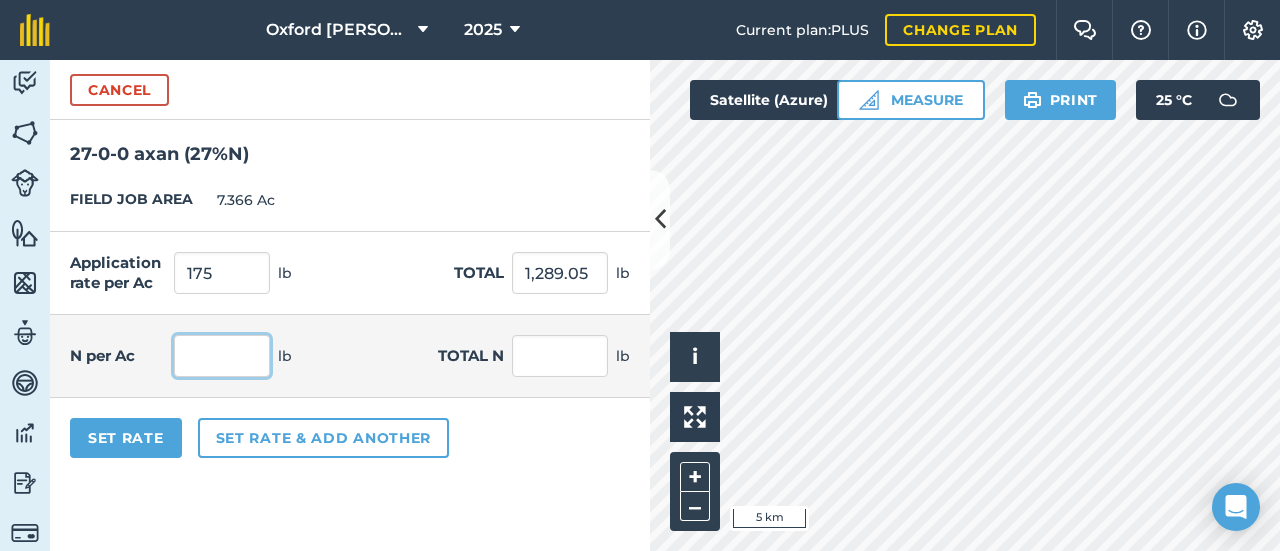 type on "47.25" 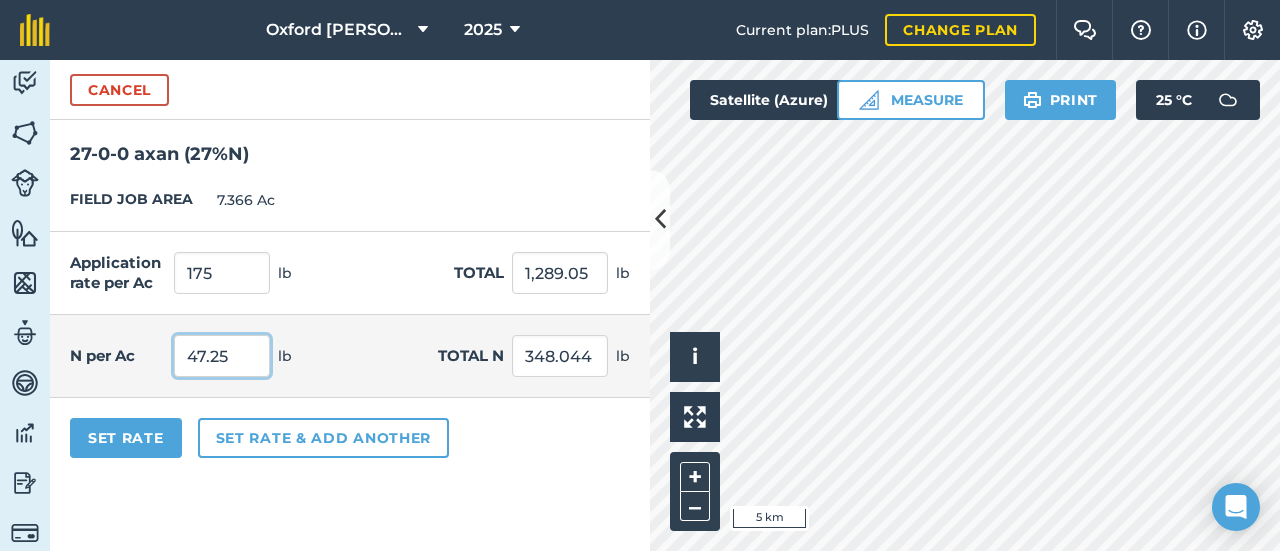 click on "47.25" at bounding box center (222, 356) 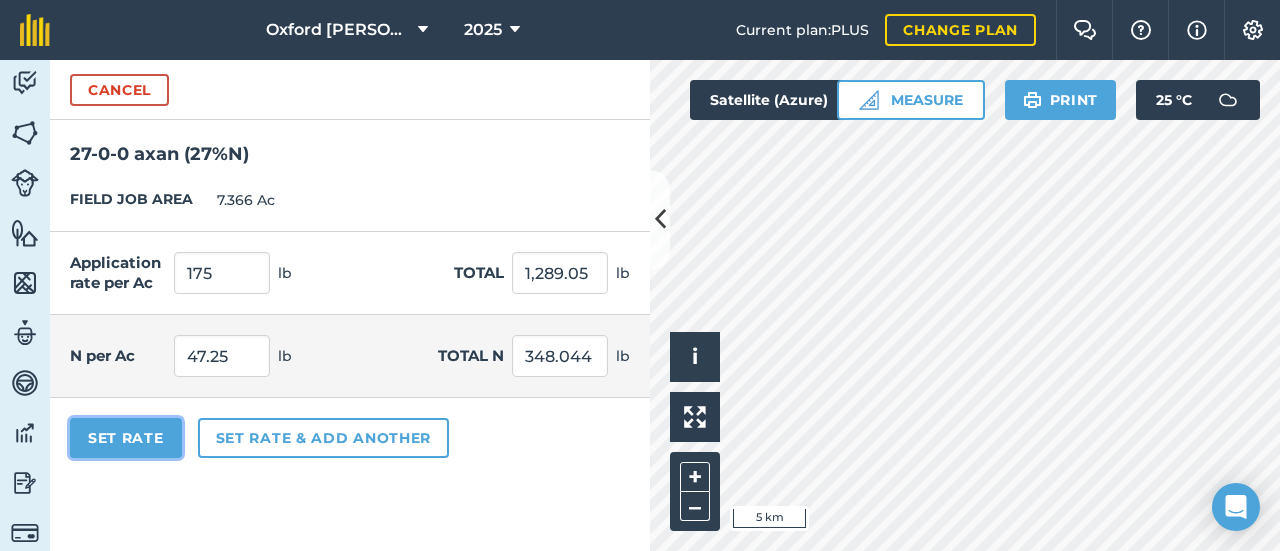 click on "Set Rate" at bounding box center [126, 438] 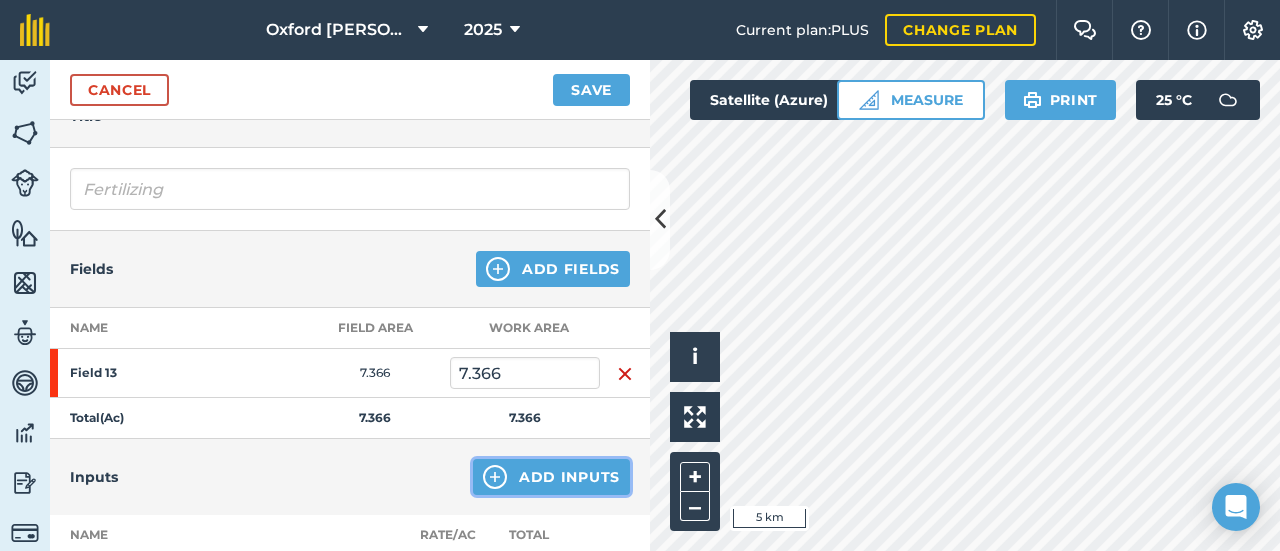 click on "Add Inputs" at bounding box center [551, 477] 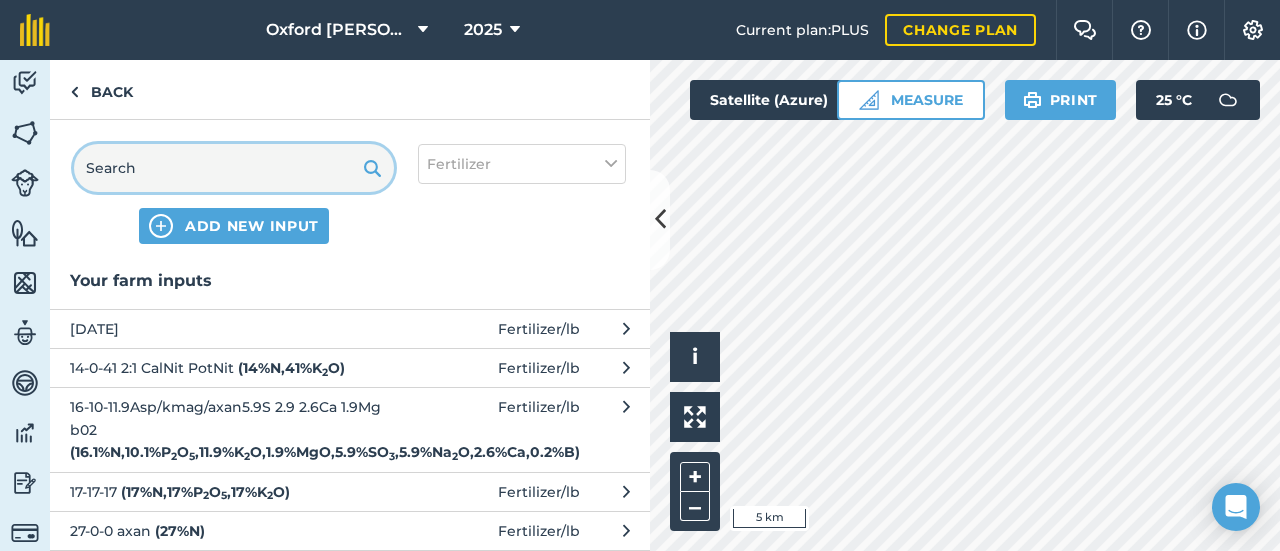 click at bounding box center (234, 168) 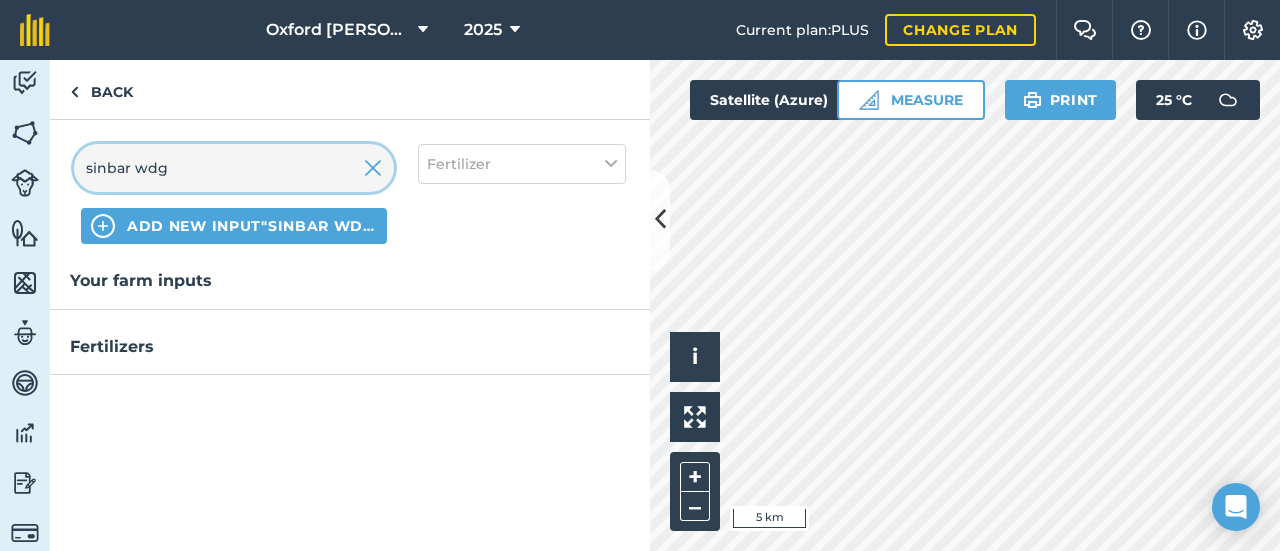 type on "sinbar wdg" 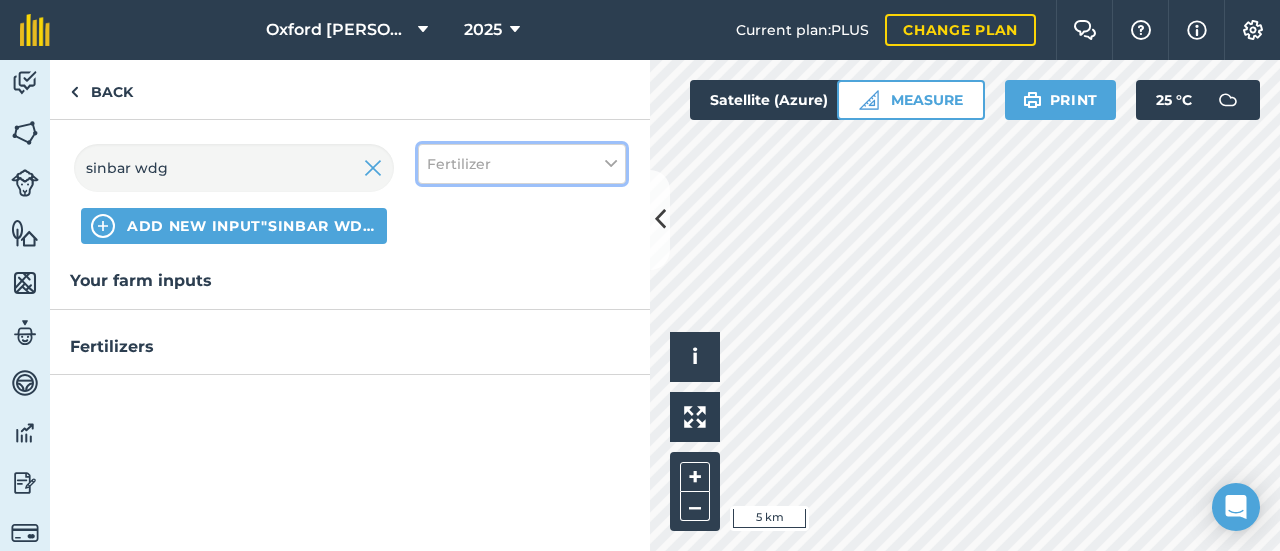 click at bounding box center (611, 164) 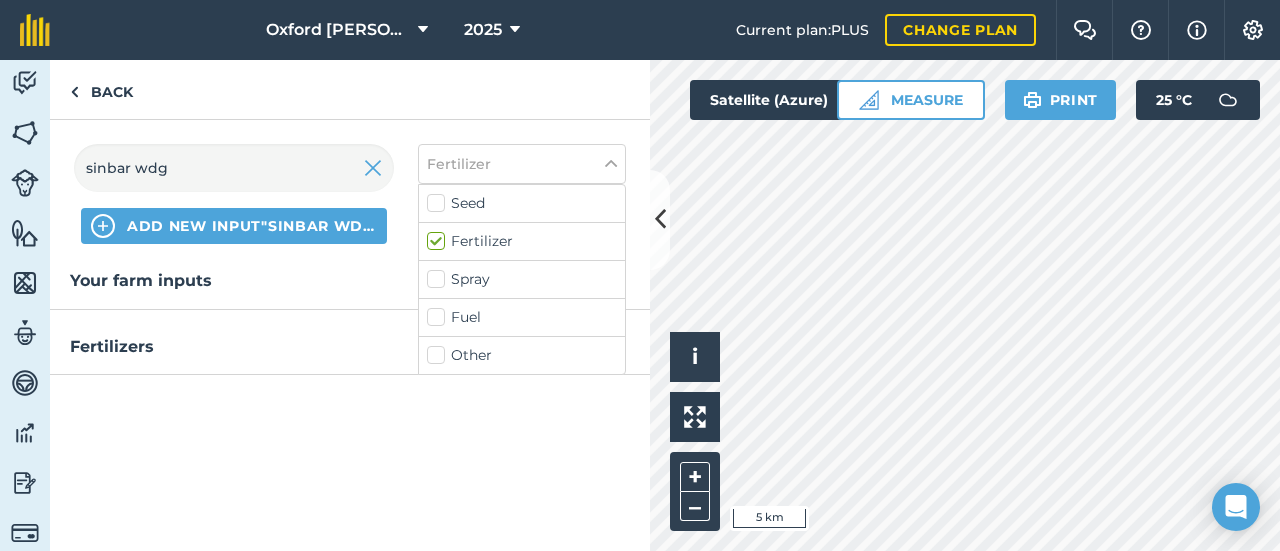 click on "Spray" at bounding box center (522, 279) 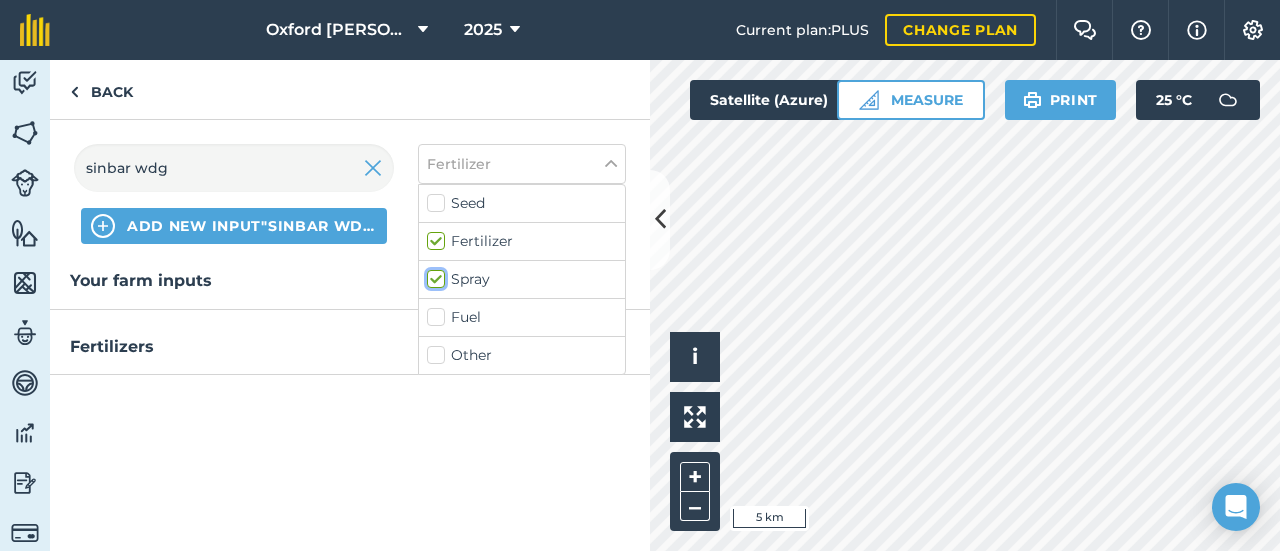 checkbox on "true" 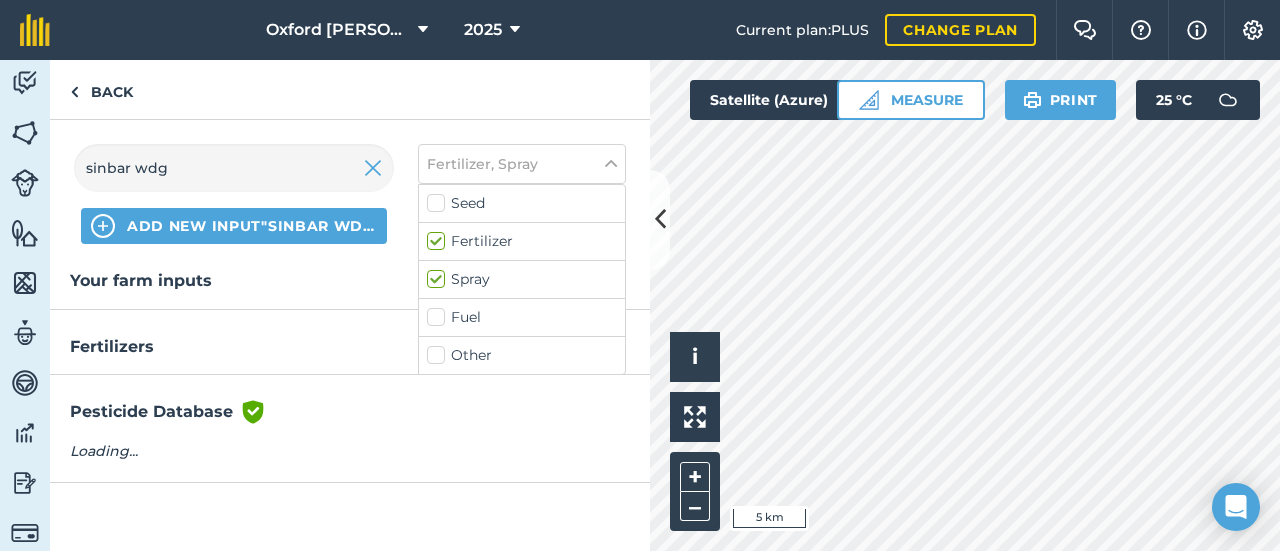 click on "Fertilizer" at bounding box center [522, 241] 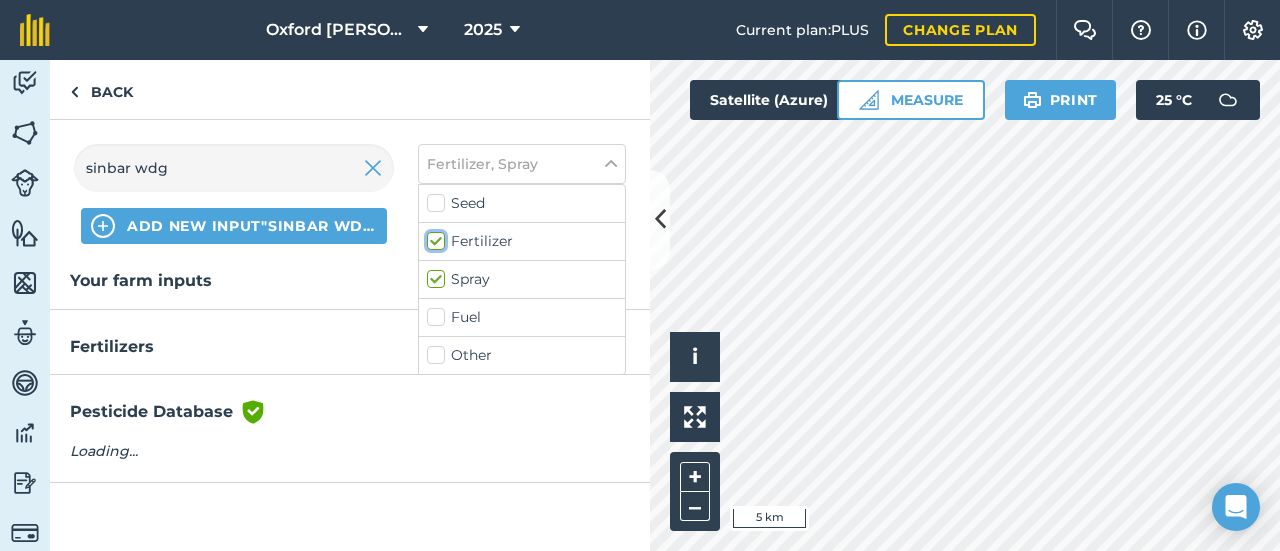 click on "Fertilizer" at bounding box center (433, 237) 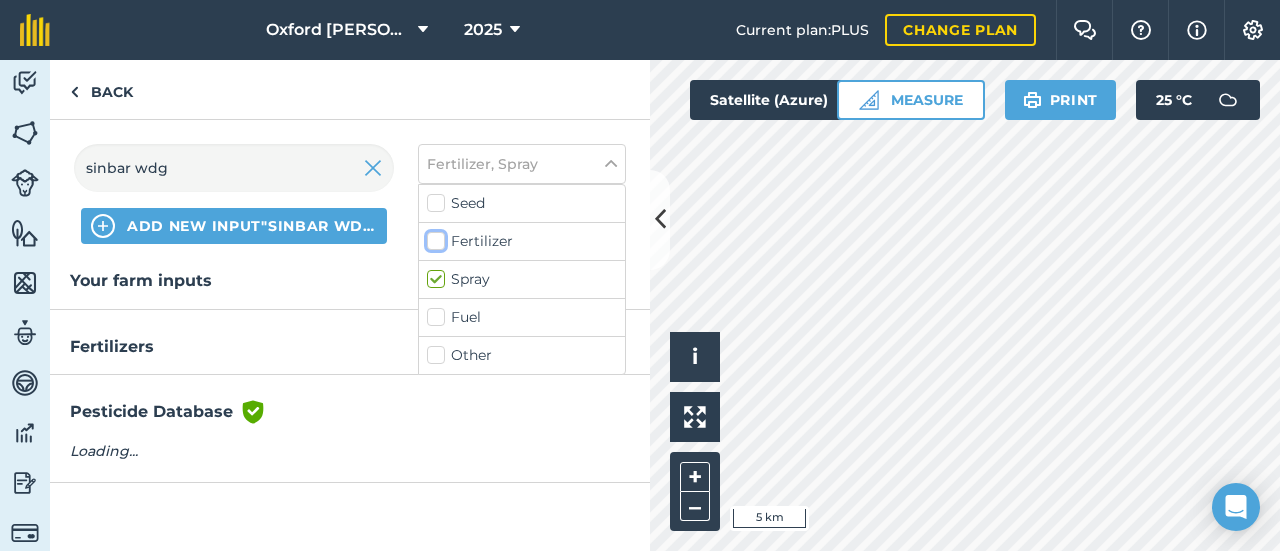 checkbox on "false" 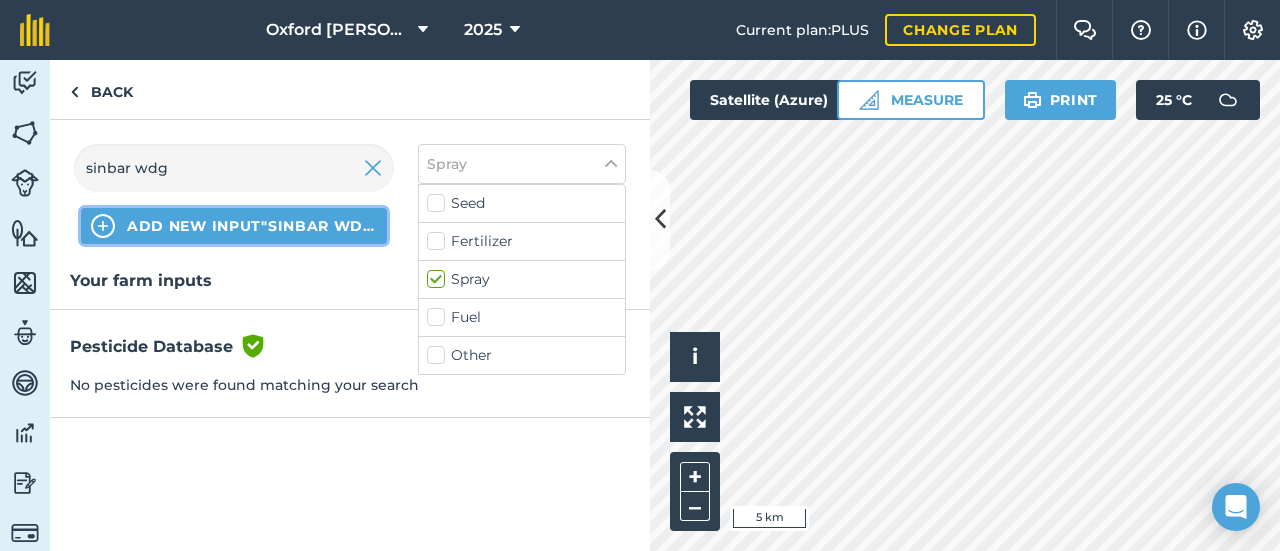 click on "ADD NEW INPUT  "sinbar wdg"" at bounding box center (252, 226) 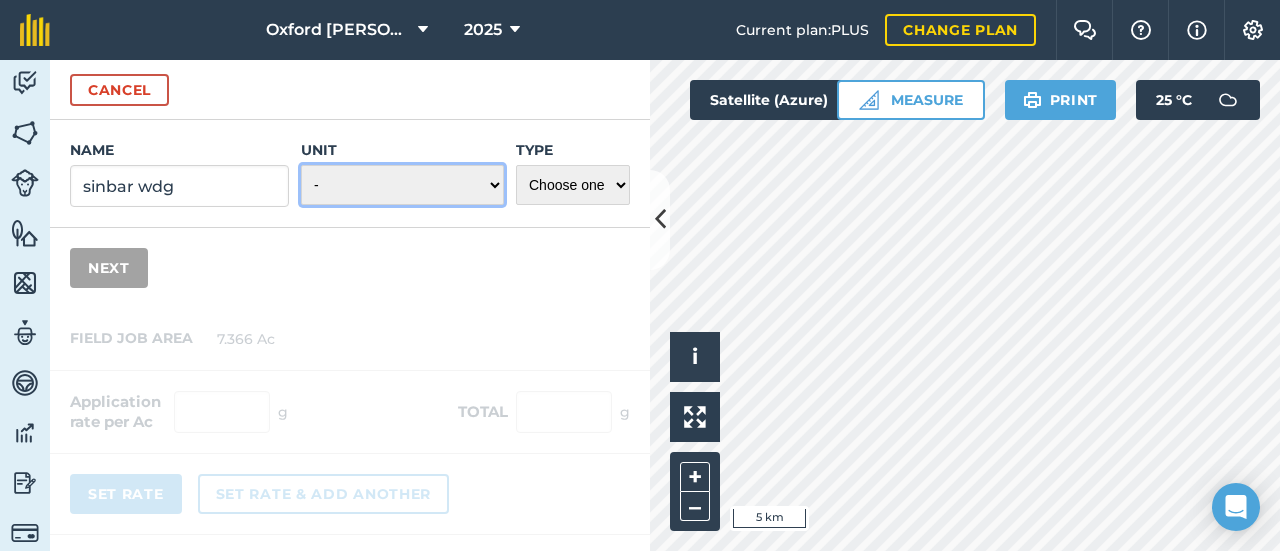 click on "- Grams/g Kilograms/kg Metric tonnes/t Millilitres/ml Litres/L Ounces/oz Pounds/lb Imperial tons/t Fluid ounces/fl oz Gallons/gal Count Cubic Meter/m3 Pint/pt Quart/qt Megalitre/ML unit_type_hundred_weight" at bounding box center [402, 185] 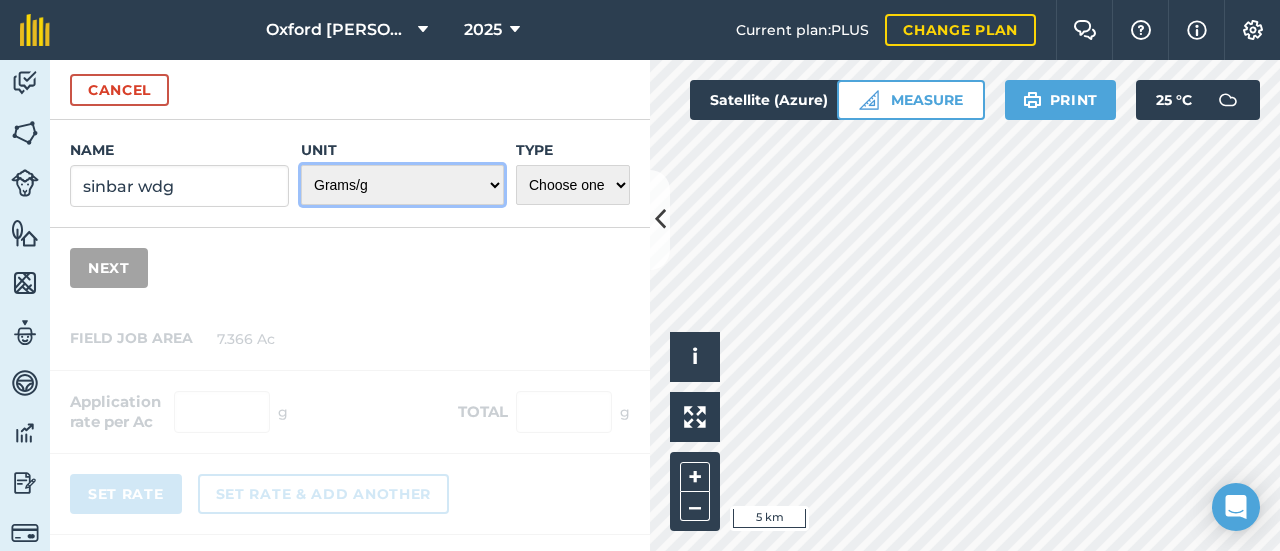 click on "- Grams/g Kilograms/kg Metric tonnes/t Millilitres/ml Litres/L Ounces/oz Pounds/lb Imperial tons/t Fluid ounces/fl oz Gallons/gal Count Cubic Meter/m3 Pint/pt Quart/qt Megalitre/ML unit_type_hundred_weight" at bounding box center [402, 185] 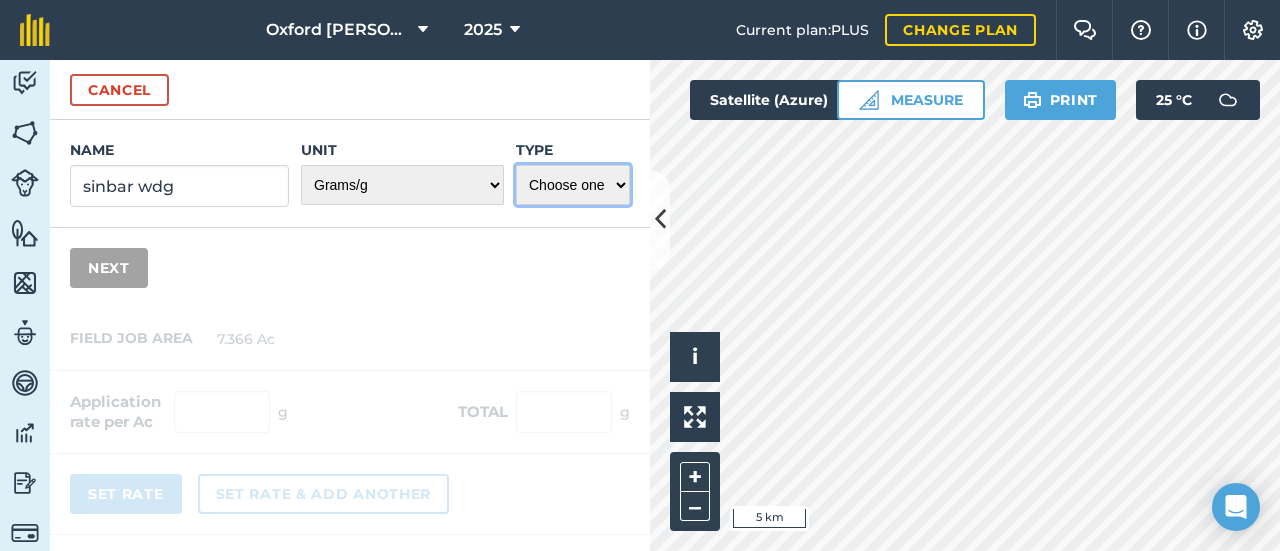 click on "Choose one Fertilizer Seed Spray Fuel Other" at bounding box center (573, 185) 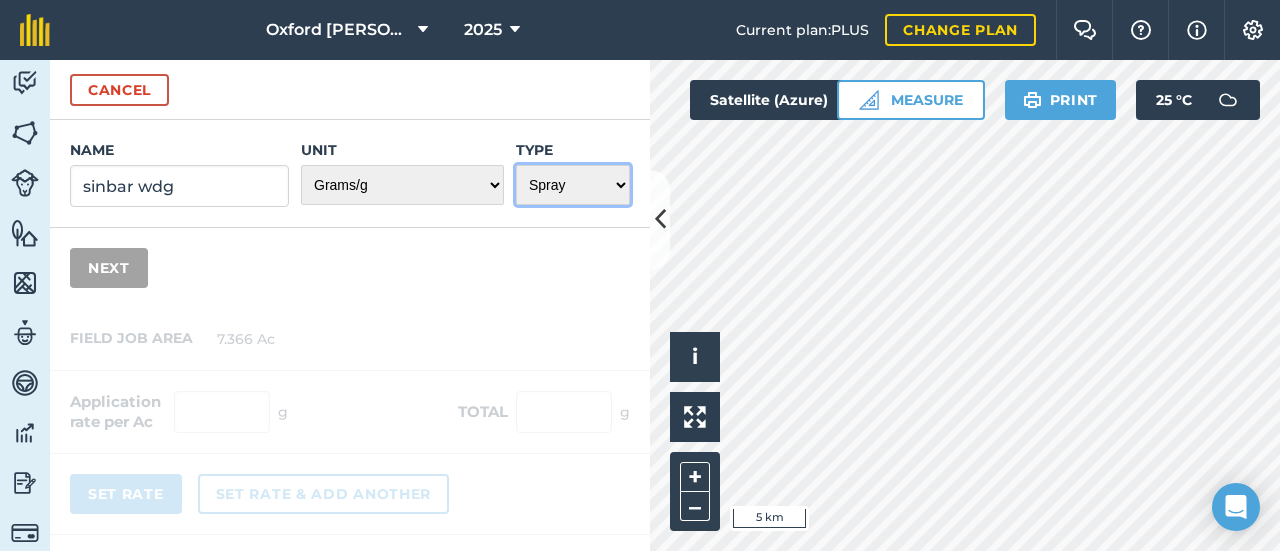click on "Choose one Fertilizer Seed Spray Fuel Other" at bounding box center [573, 185] 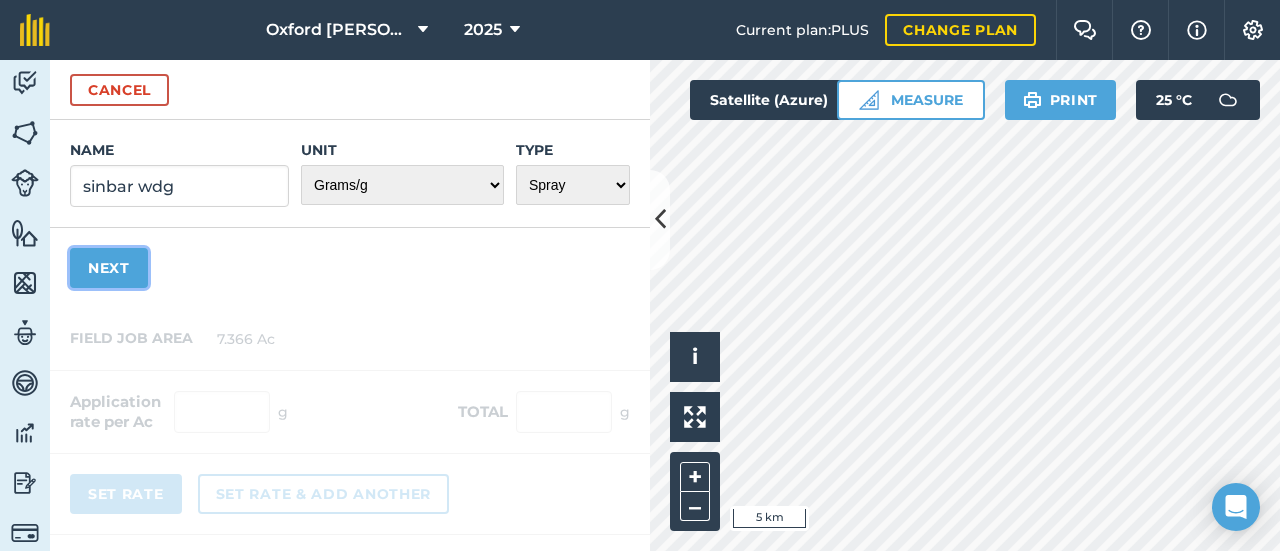 click on "Next" at bounding box center [109, 268] 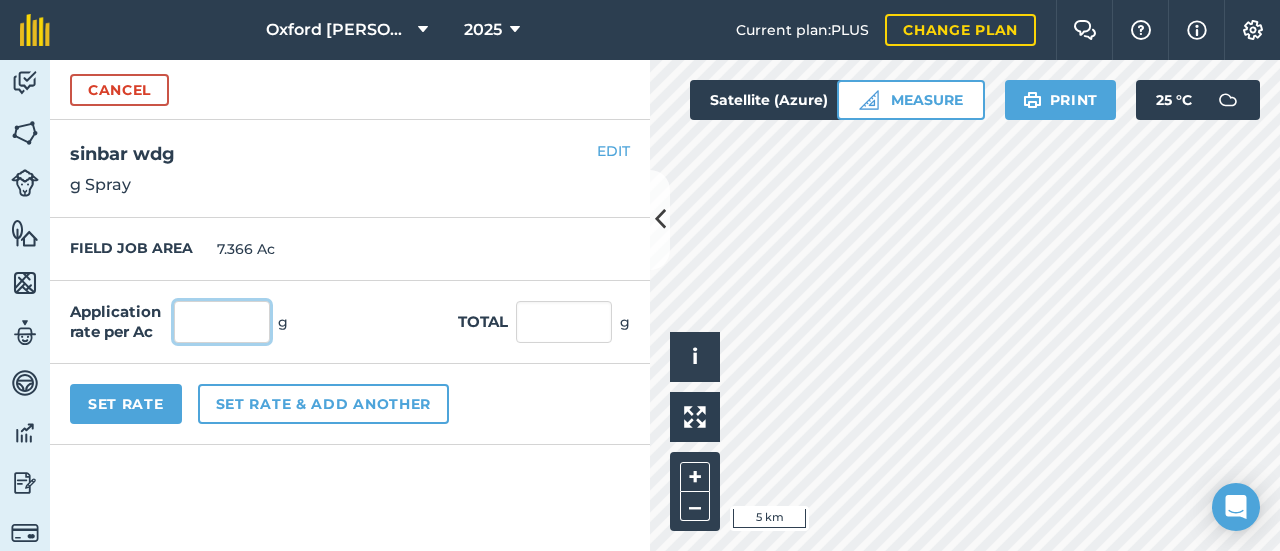 click at bounding box center [222, 322] 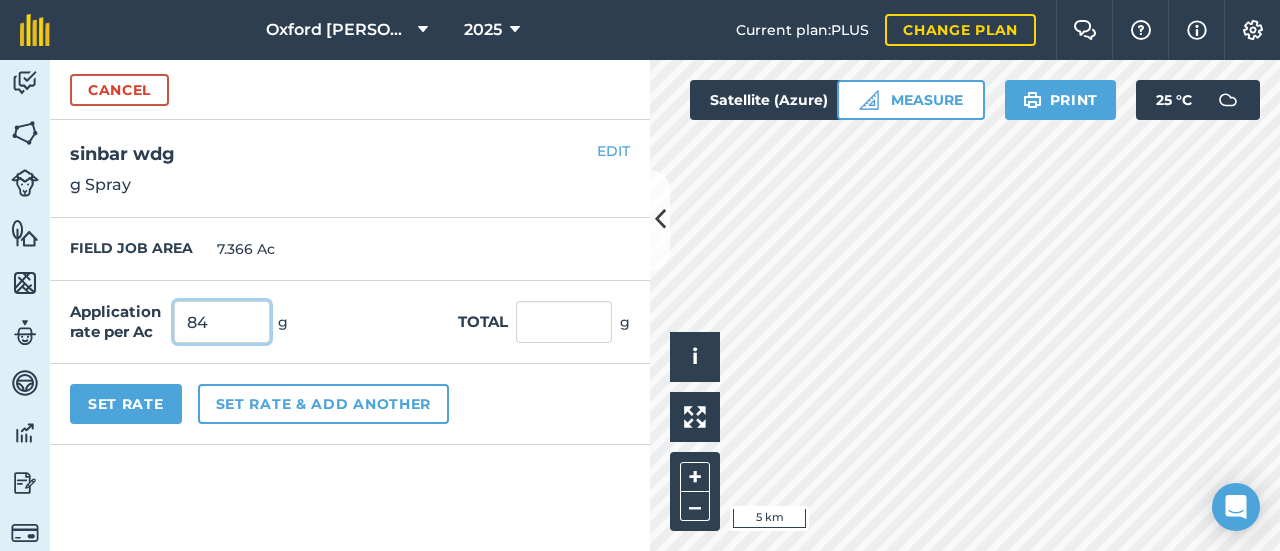 type on "84" 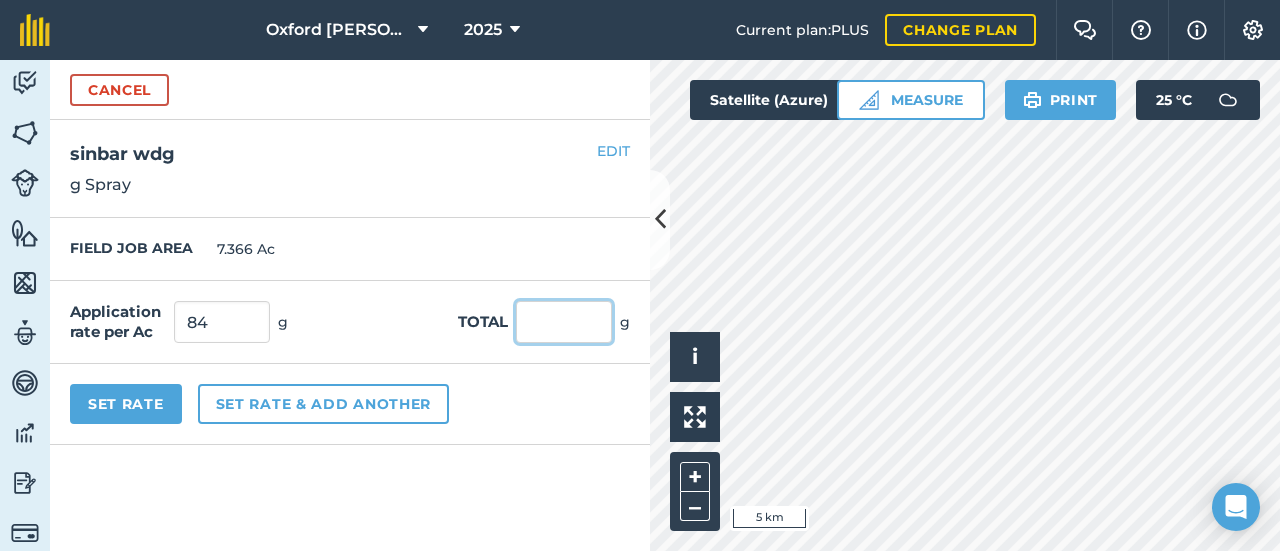 type on "618.744" 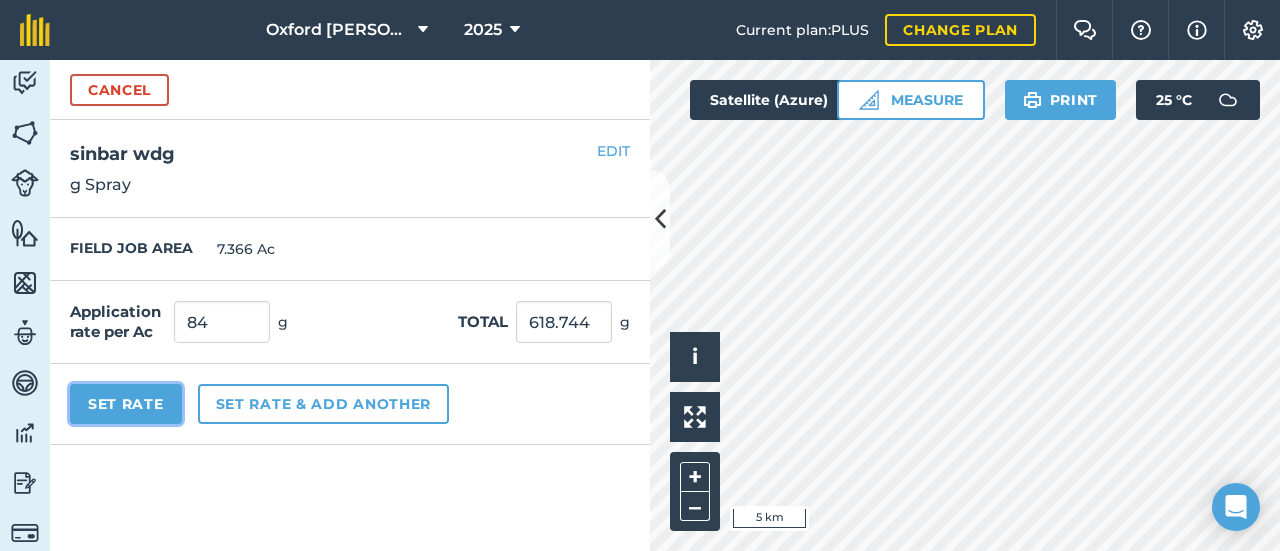 click on "Set Rate" at bounding box center (126, 404) 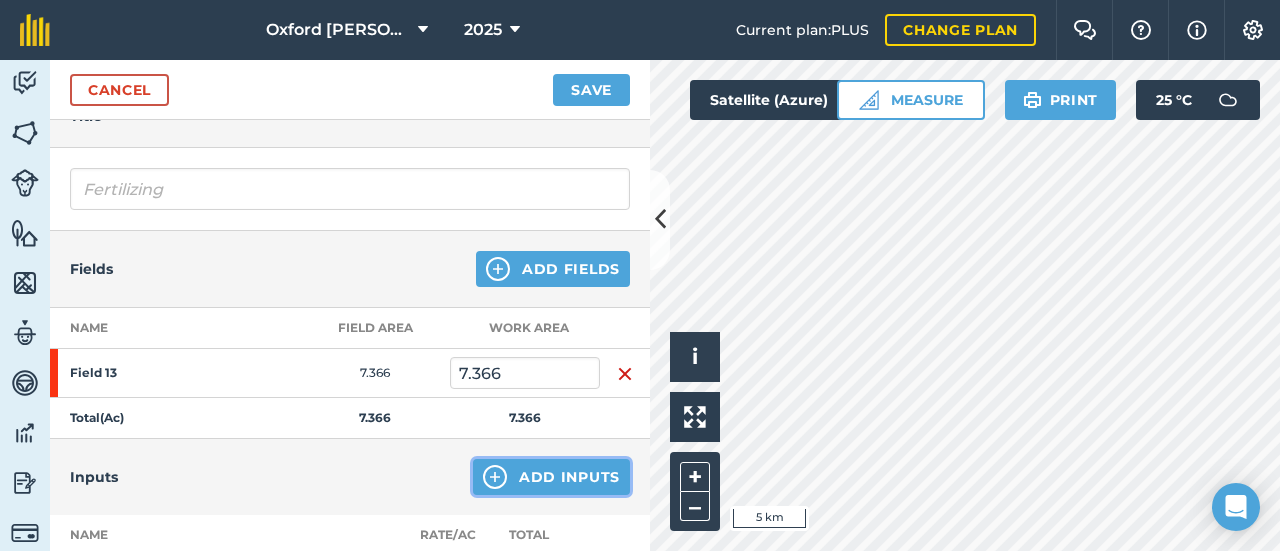 click on "Add Inputs" at bounding box center (551, 477) 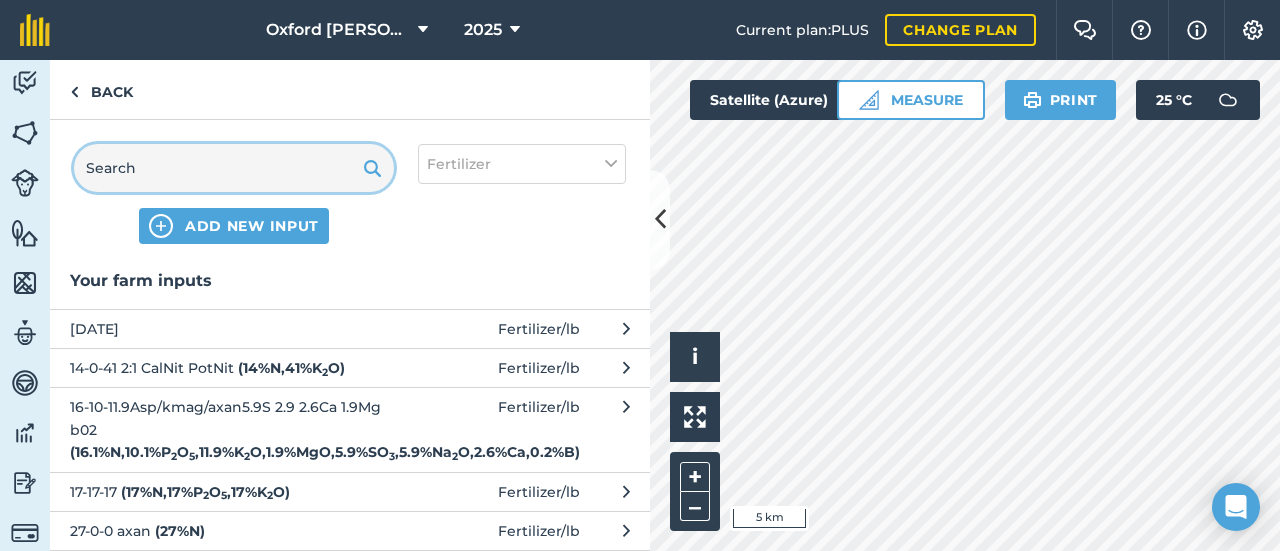 click at bounding box center (234, 168) 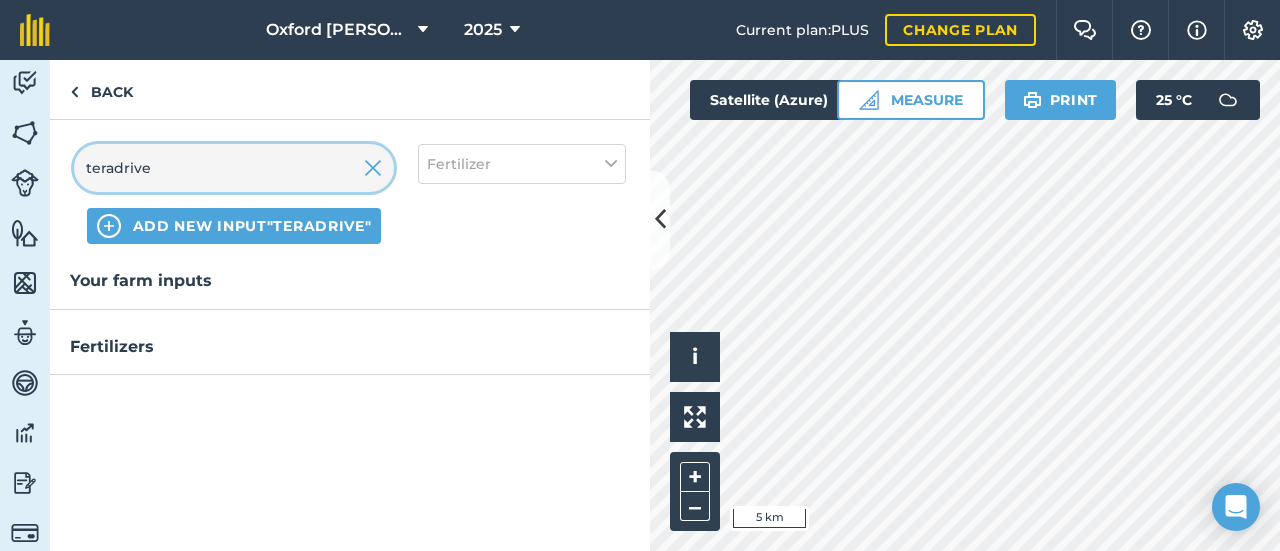 click on "teradrive" at bounding box center (234, 168) 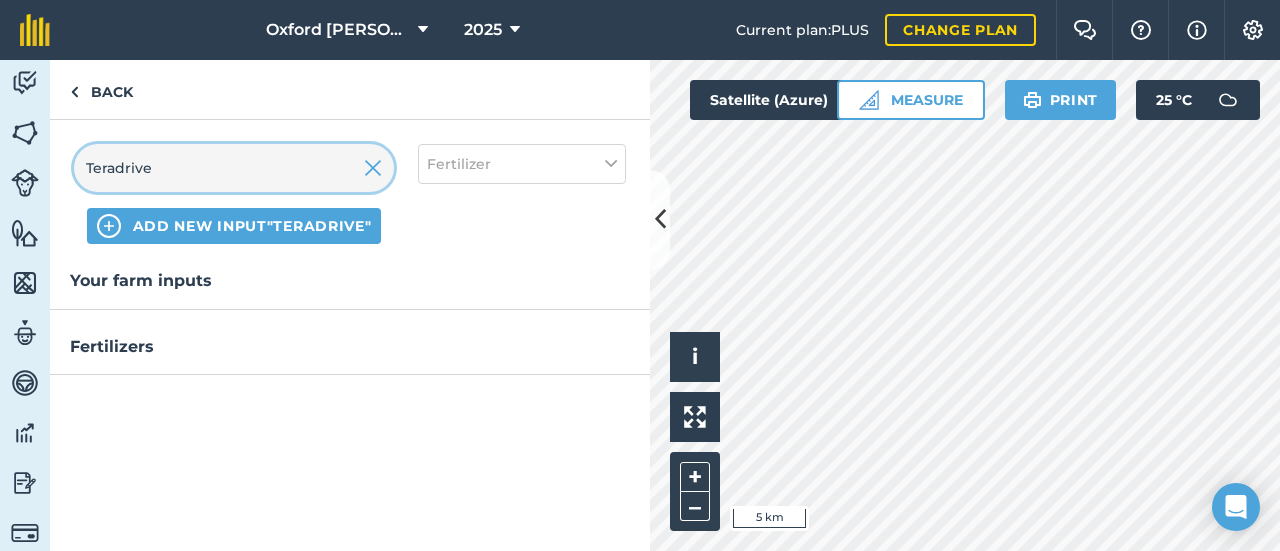 click on "Teradrive" at bounding box center [234, 168] 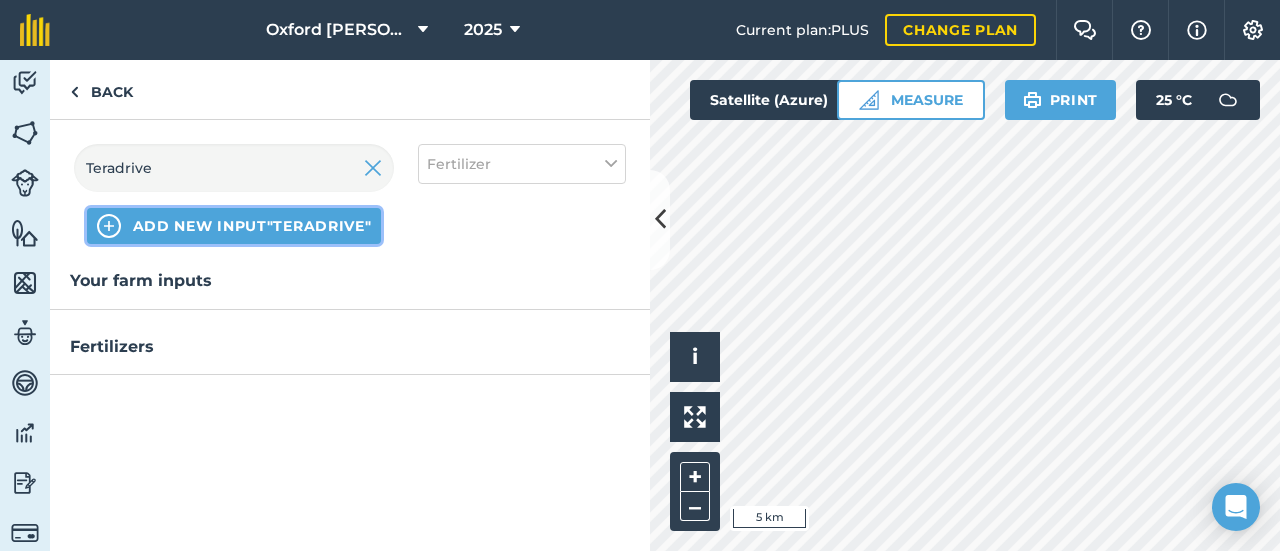 click on "ADD NEW INPUT  "Teradrive"" at bounding box center (252, 226) 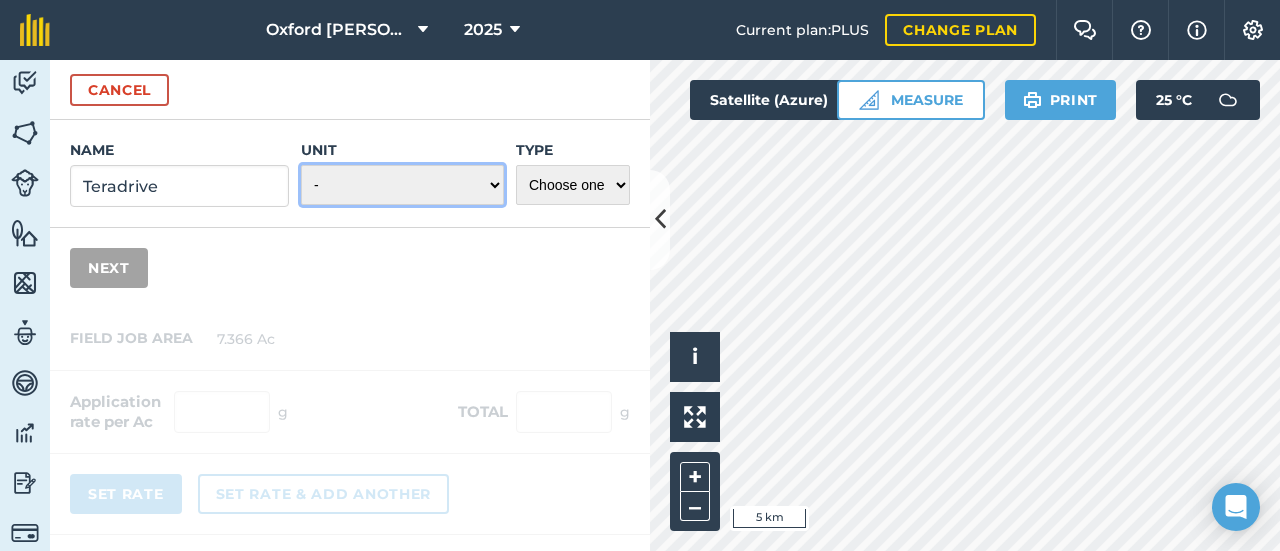 click on "- Grams/g Kilograms/kg Metric tonnes/t Millilitres/ml Litres/L Ounces/oz Pounds/lb Imperial tons/t Fluid ounces/fl oz Gallons/gal Count Cubic Meter/m3 Pint/pt Quart/qt Megalitre/ML unit_type_hundred_weight" at bounding box center [402, 185] 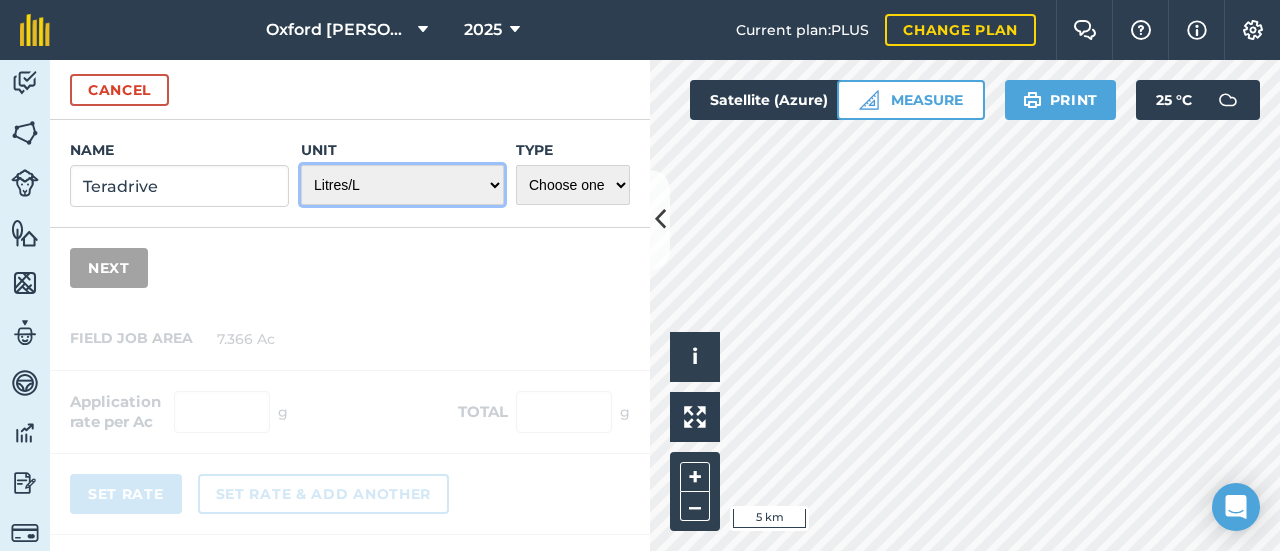 click on "- Grams/g Kilograms/kg Metric tonnes/t Millilitres/ml Litres/L Ounces/oz Pounds/lb Imperial tons/t Fluid ounces/fl oz Gallons/gal Count Cubic Meter/m3 Pint/pt Quart/qt Megalitre/ML unit_type_hundred_weight" at bounding box center (402, 185) 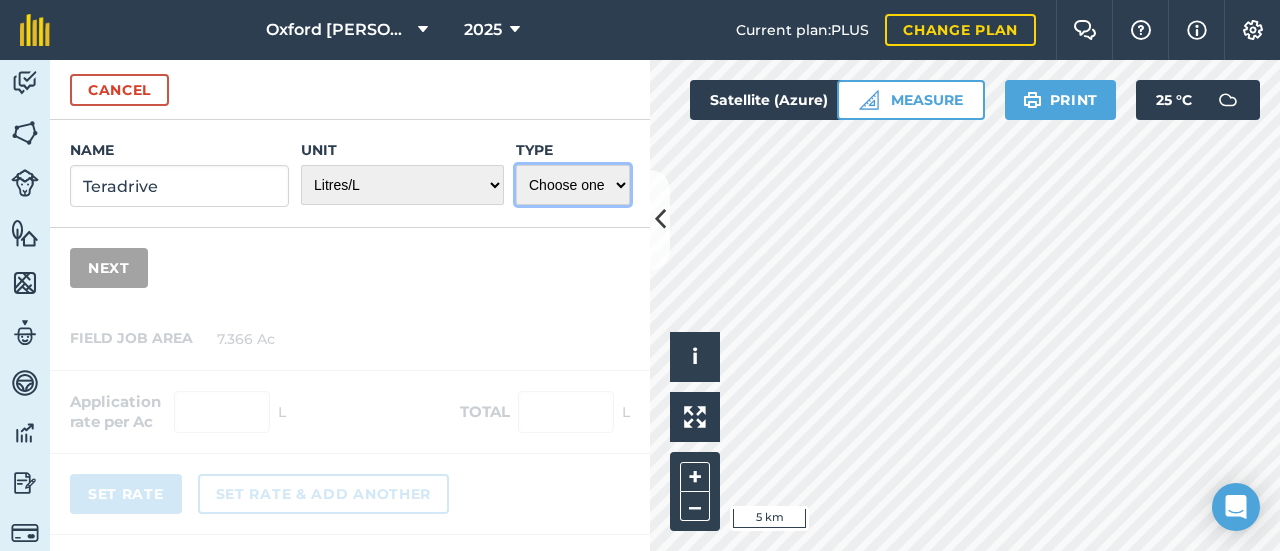 click on "Choose one Fertilizer Seed Spray Fuel Other" at bounding box center [573, 185] 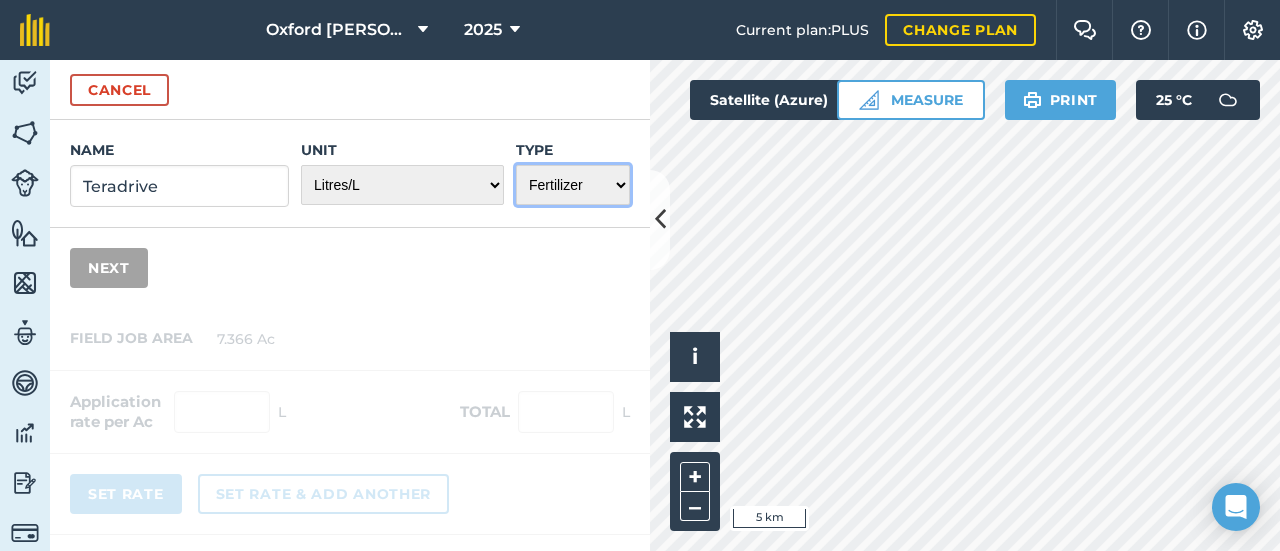 click on "Choose one Fertilizer Seed Spray Fuel Other" at bounding box center [573, 185] 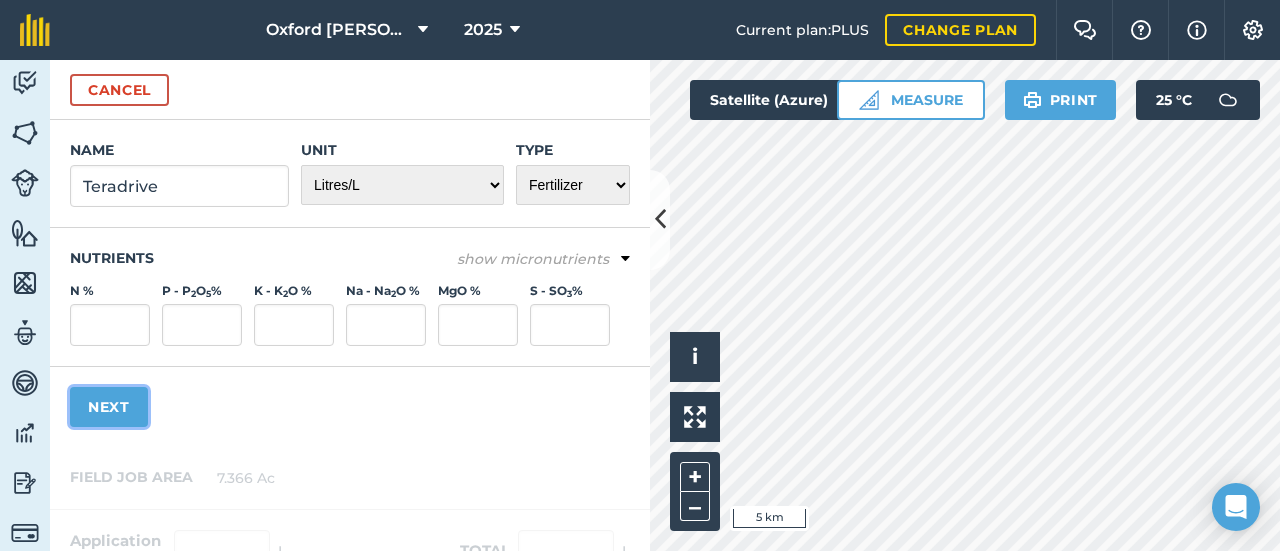 click on "Next" at bounding box center (109, 407) 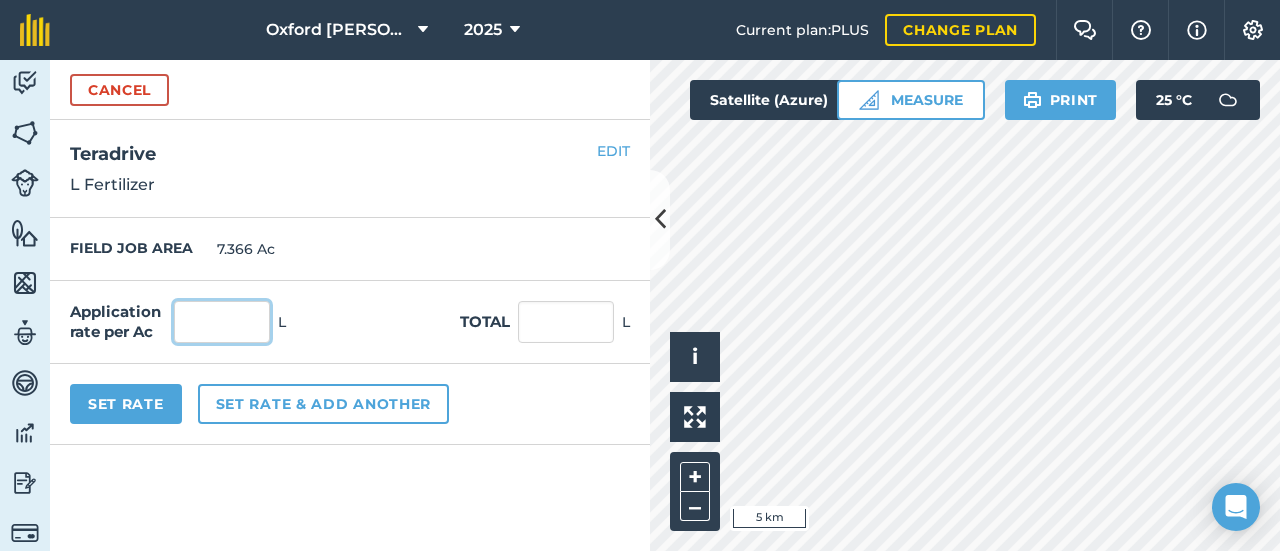 click at bounding box center (222, 322) 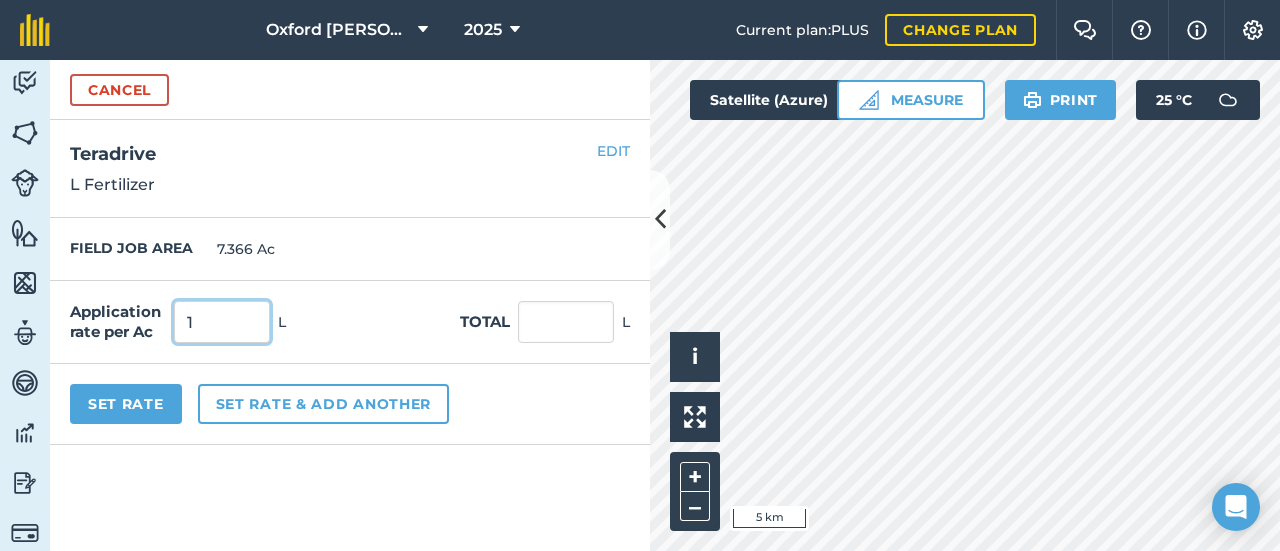 type on "1" 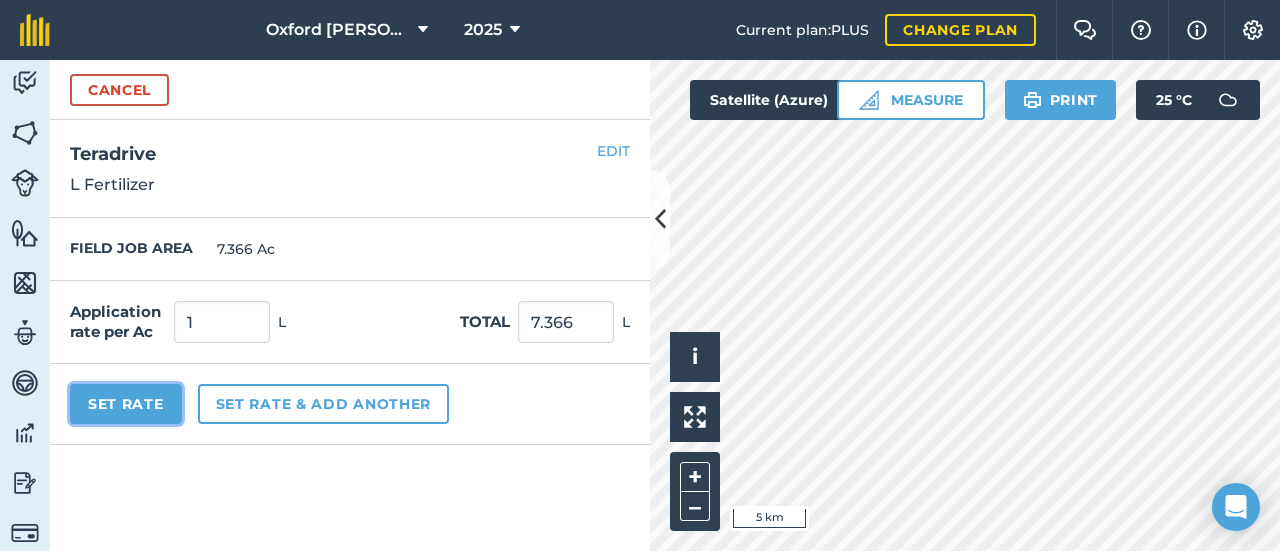 type on "7.366" 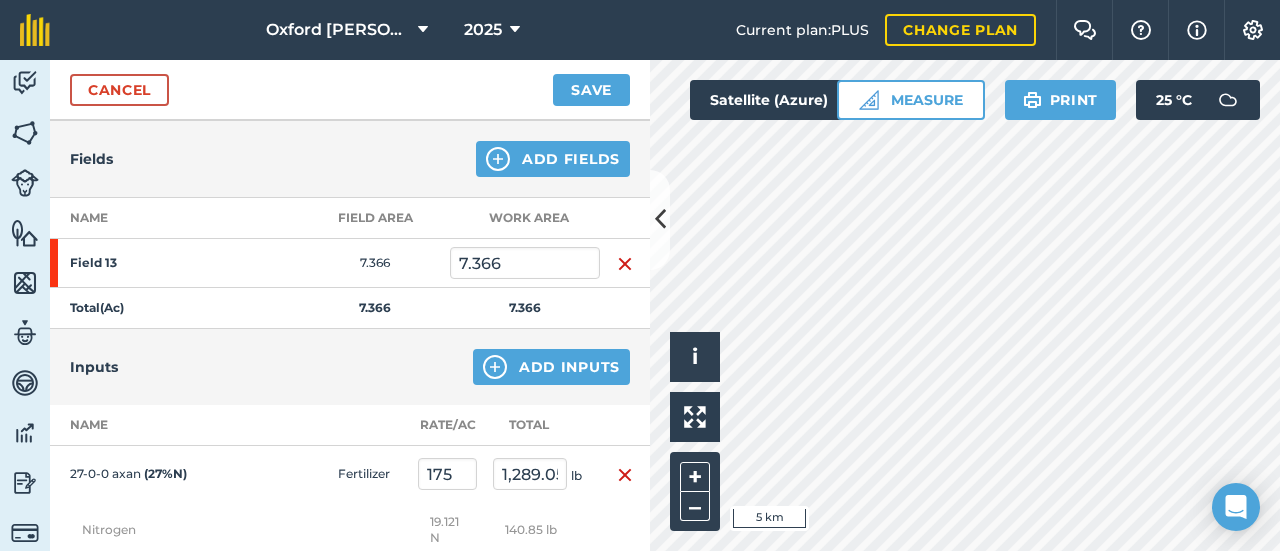scroll, scrollTop: 300, scrollLeft: 0, axis: vertical 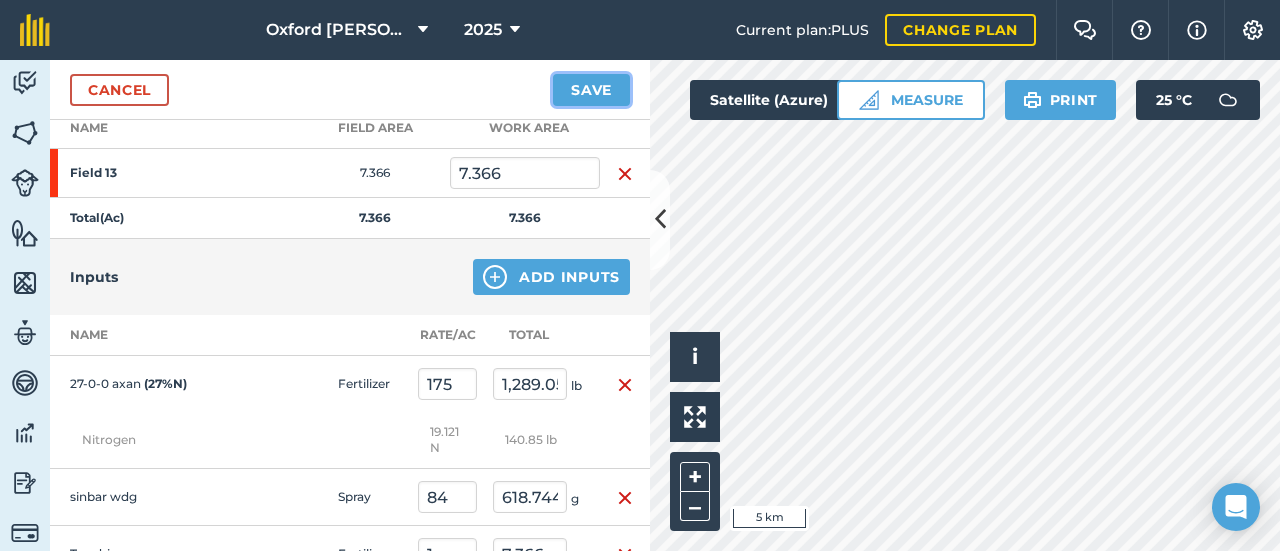 click on "Save" at bounding box center (591, 90) 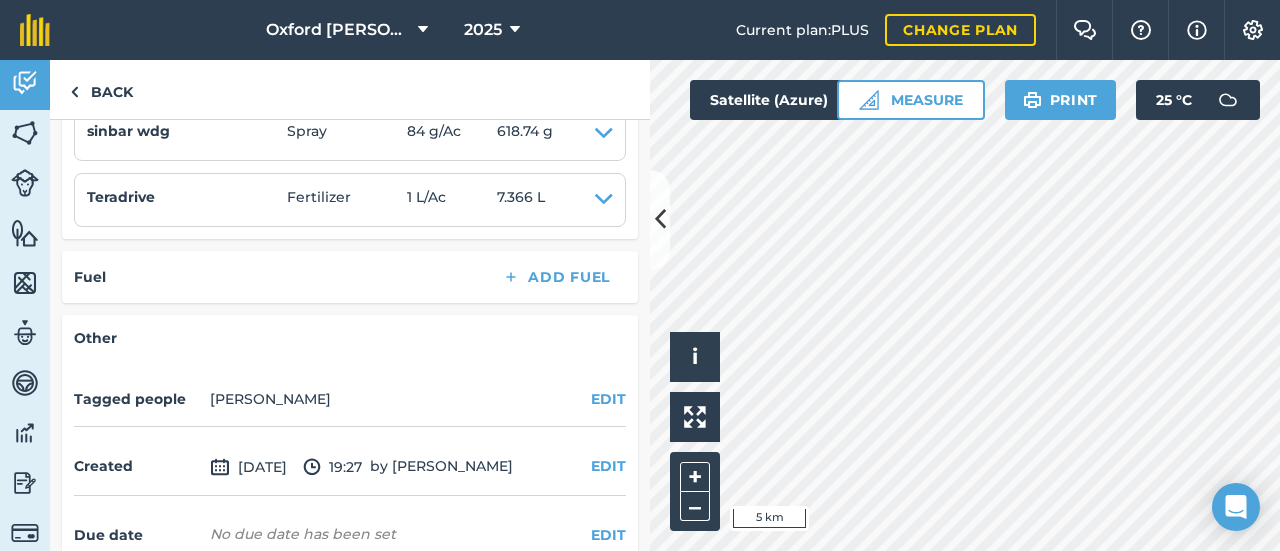 scroll, scrollTop: 700, scrollLeft: 0, axis: vertical 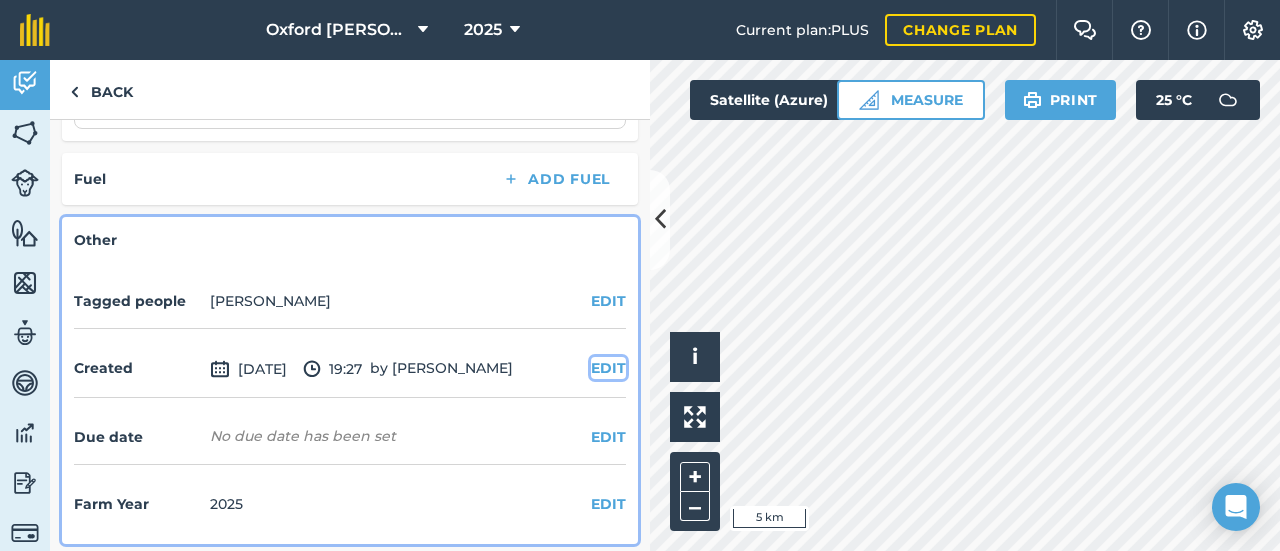click on "EDIT" at bounding box center (608, 368) 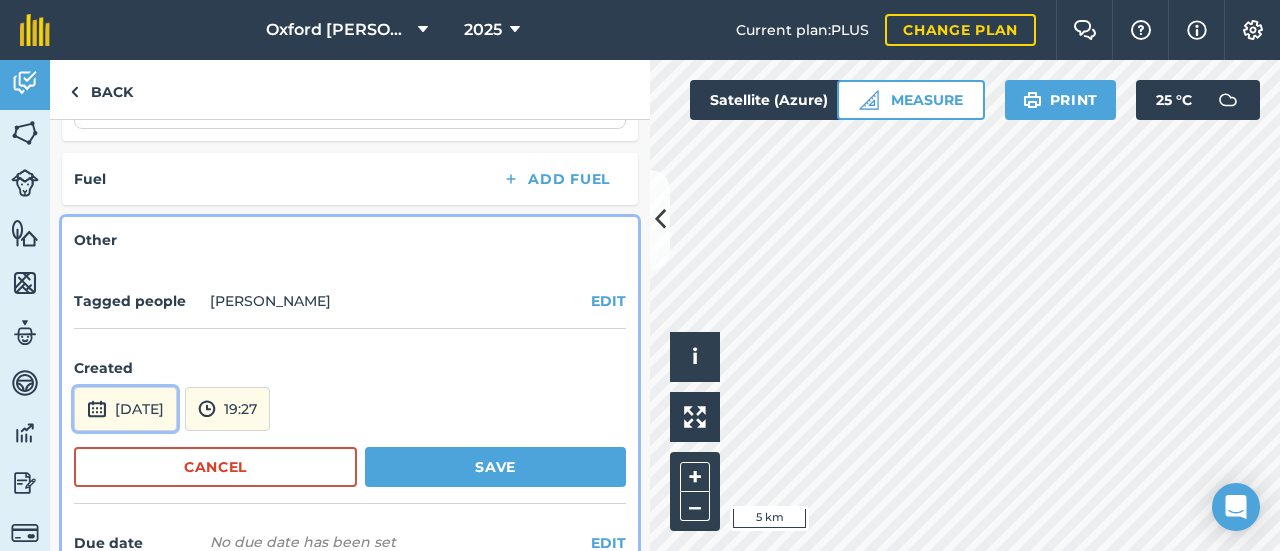click on "[DATE]" at bounding box center (125, 409) 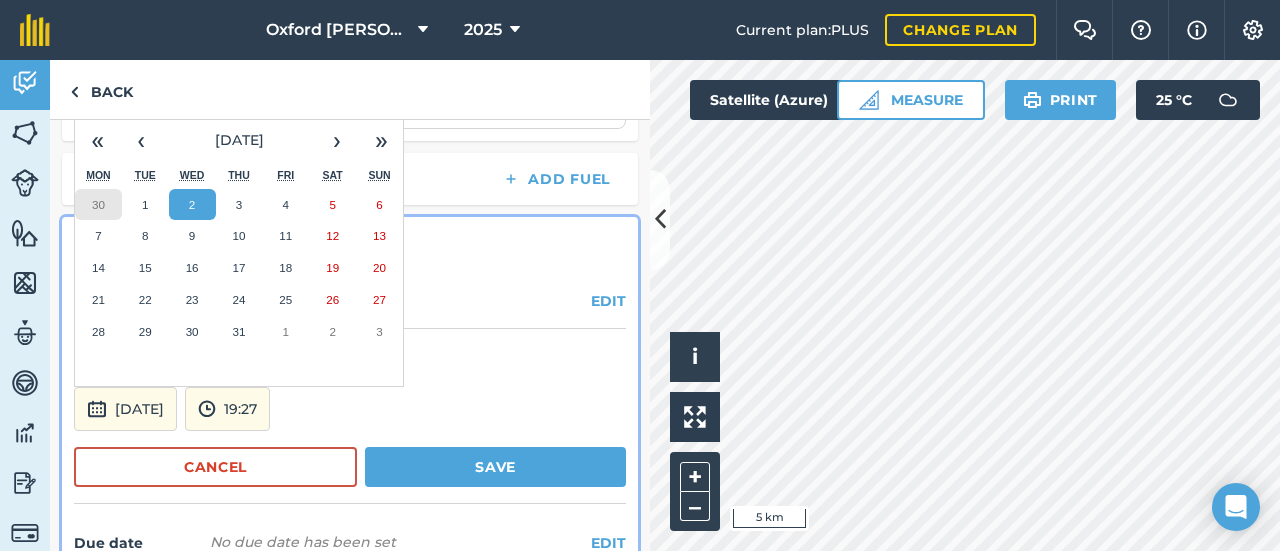 click on "30" at bounding box center (98, 205) 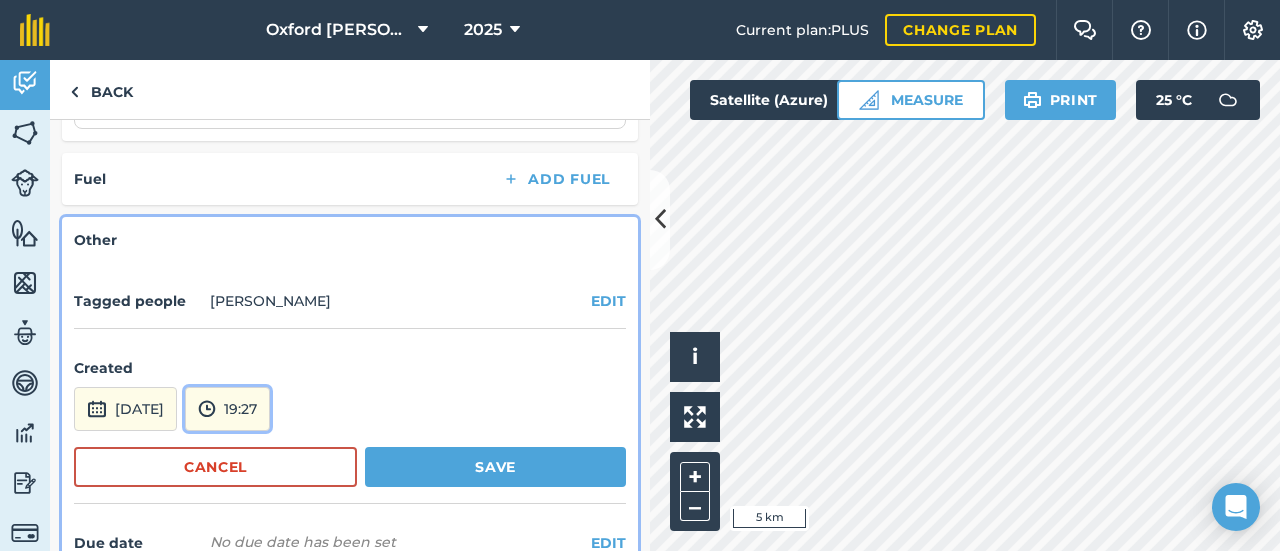 click on "19:27" at bounding box center [227, 409] 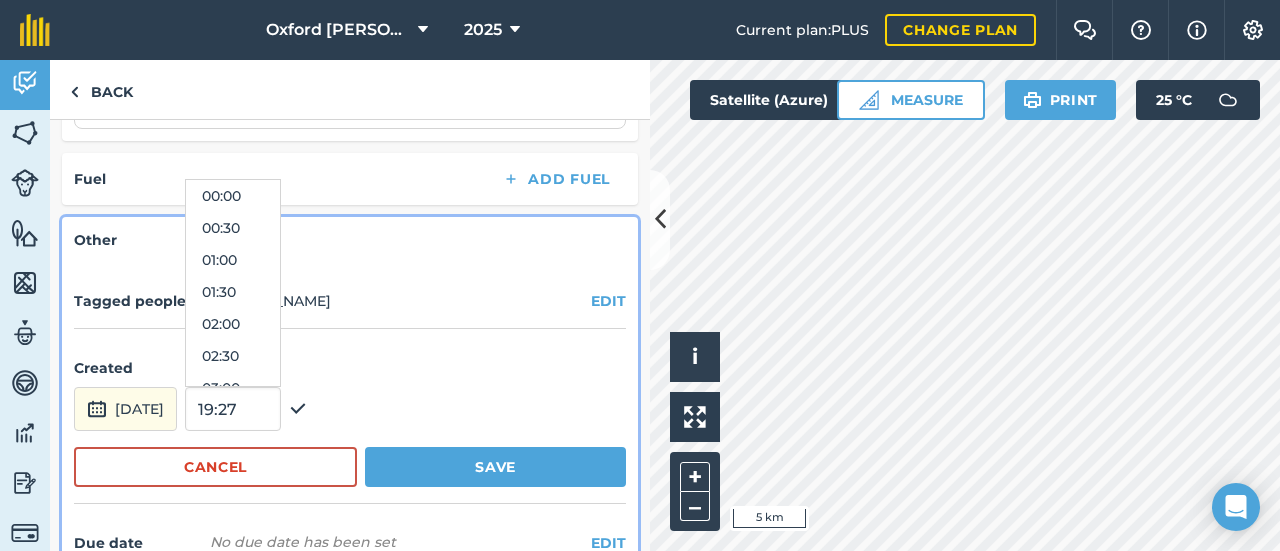 scroll, scrollTop: 1152, scrollLeft: 0, axis: vertical 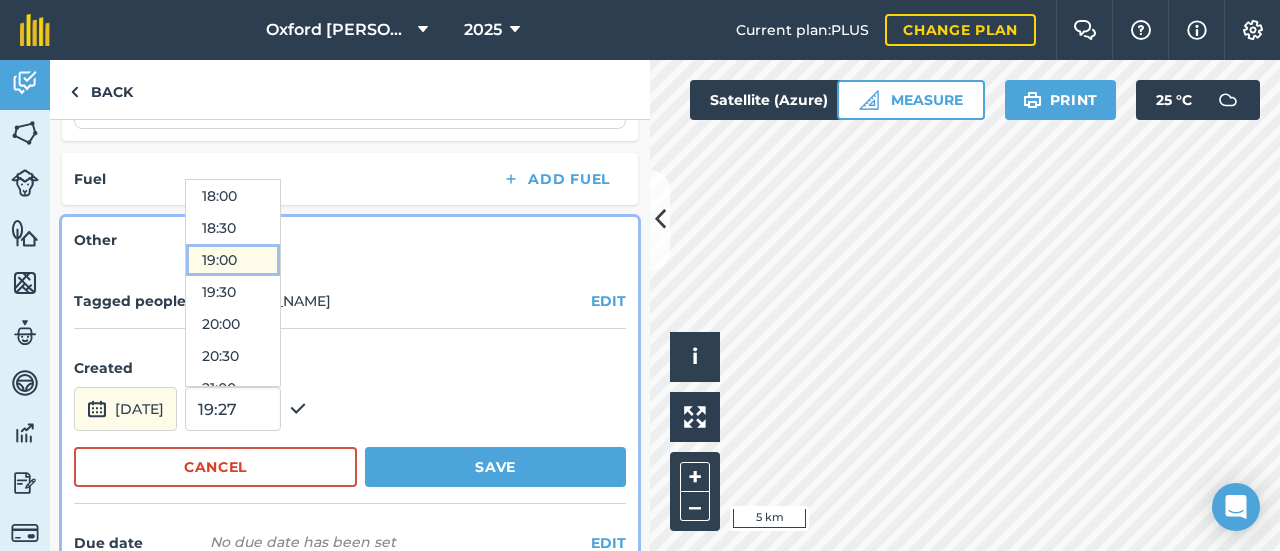 click on "19:00" at bounding box center [233, 260] 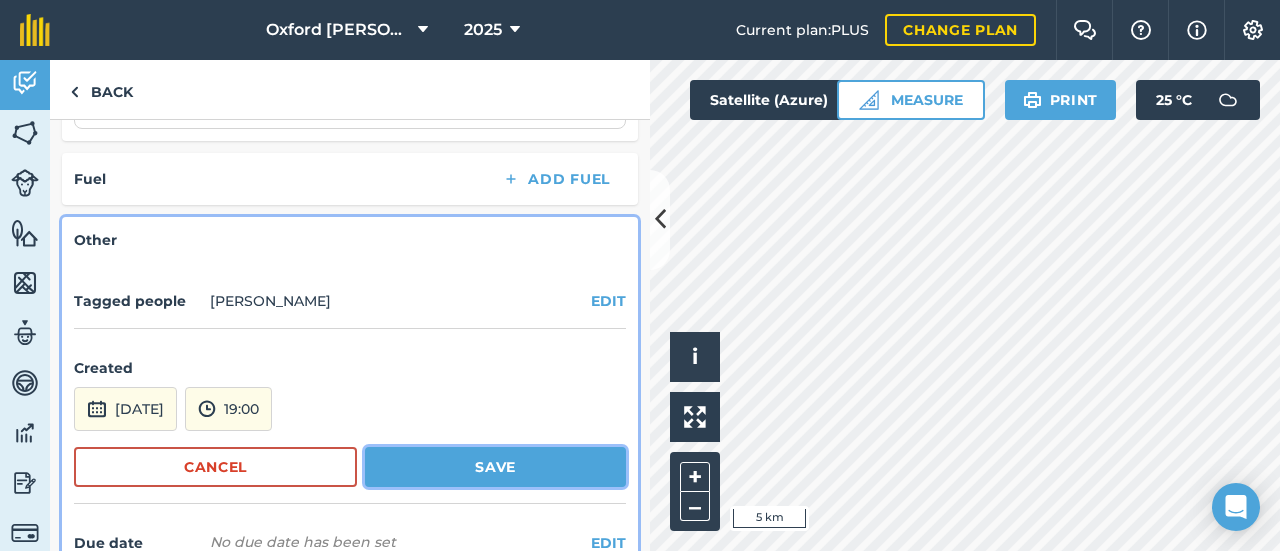 click on "Save" at bounding box center [495, 467] 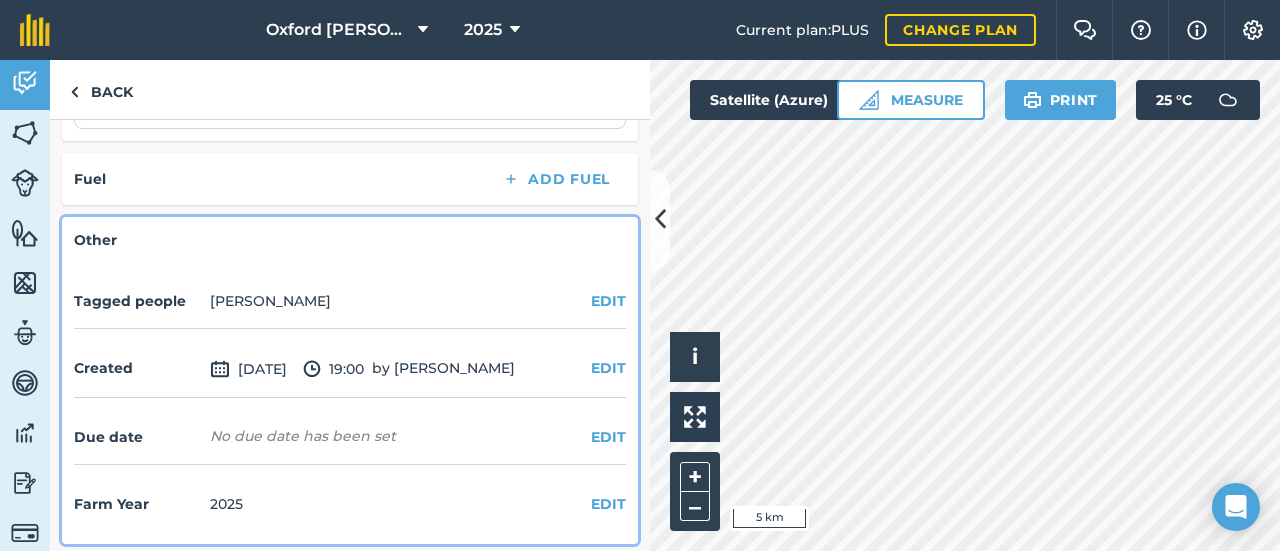 scroll, scrollTop: 700, scrollLeft: 0, axis: vertical 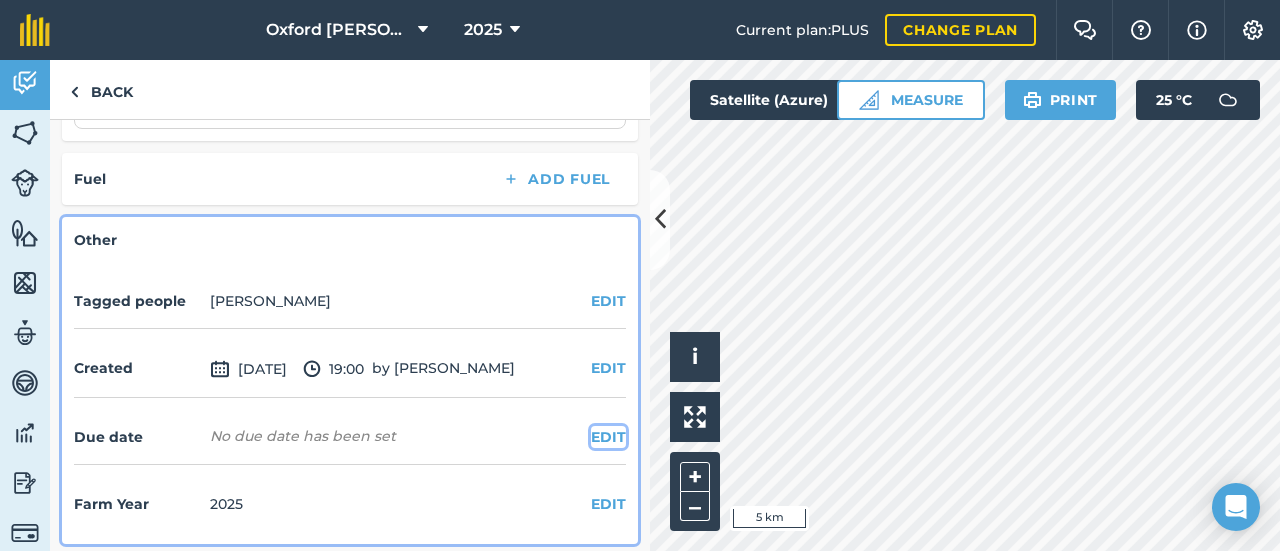 click on "EDIT" at bounding box center (608, 437) 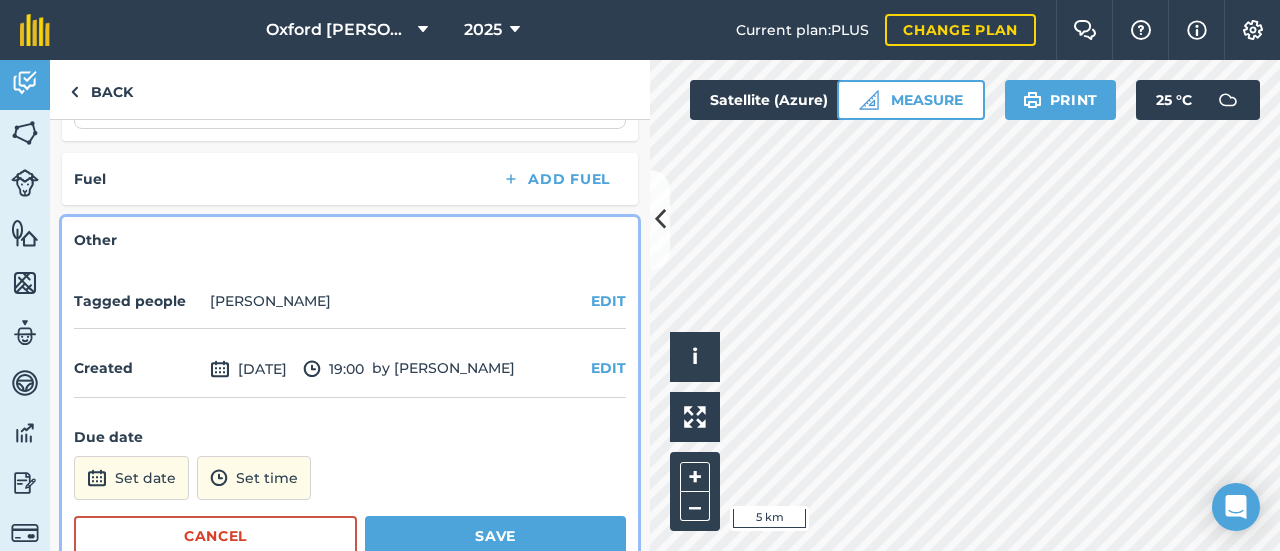 scroll, scrollTop: 808, scrollLeft: 0, axis: vertical 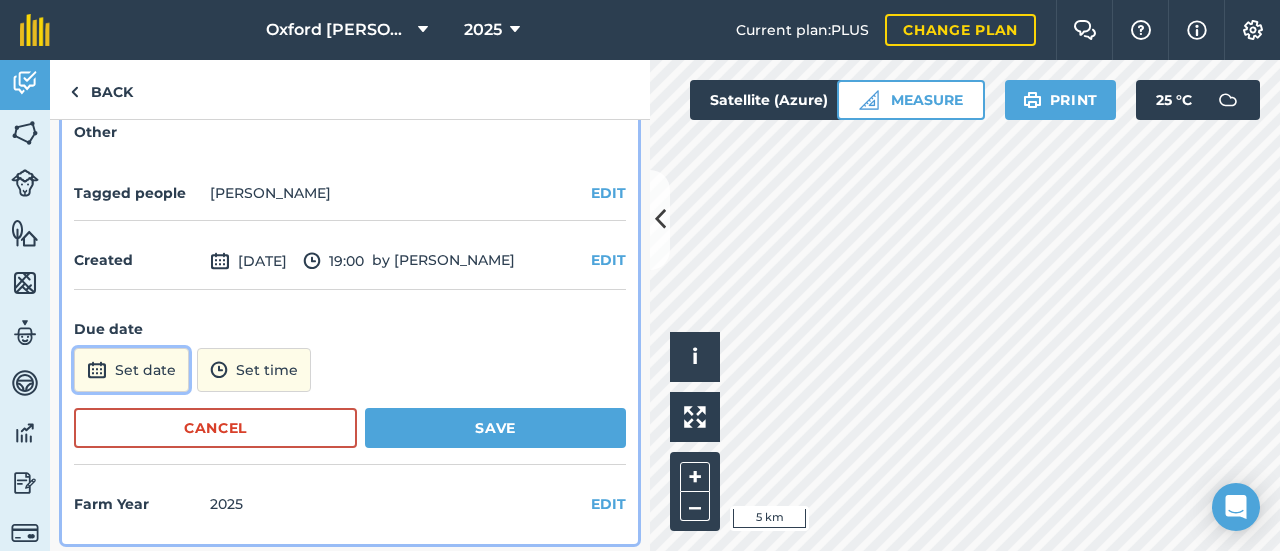 click on "Set date" at bounding box center (131, 370) 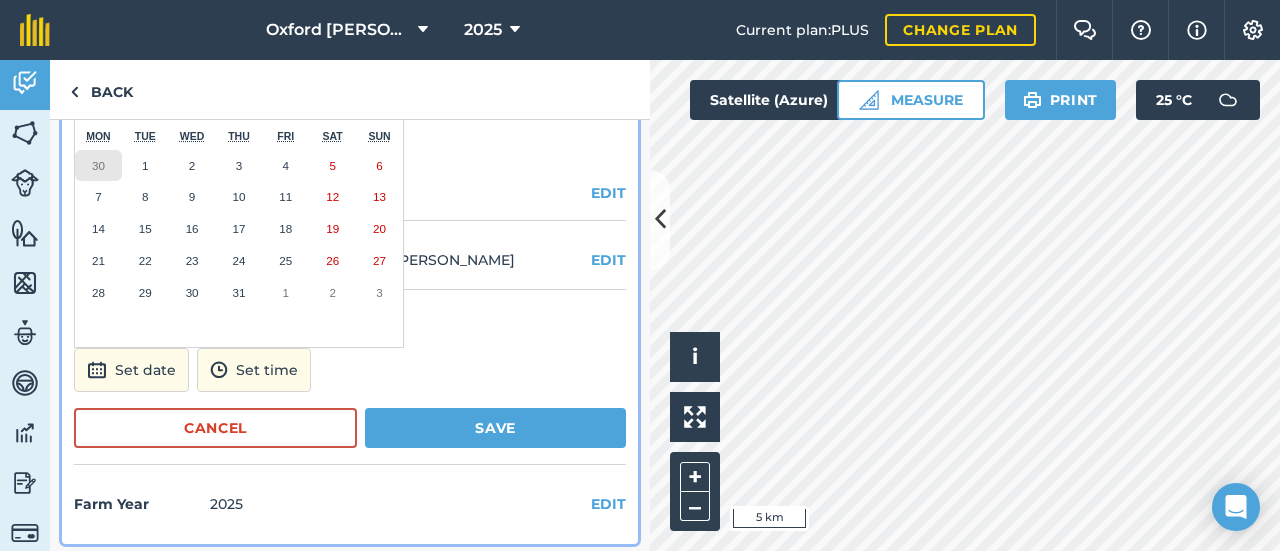 click on "30" at bounding box center [98, 166] 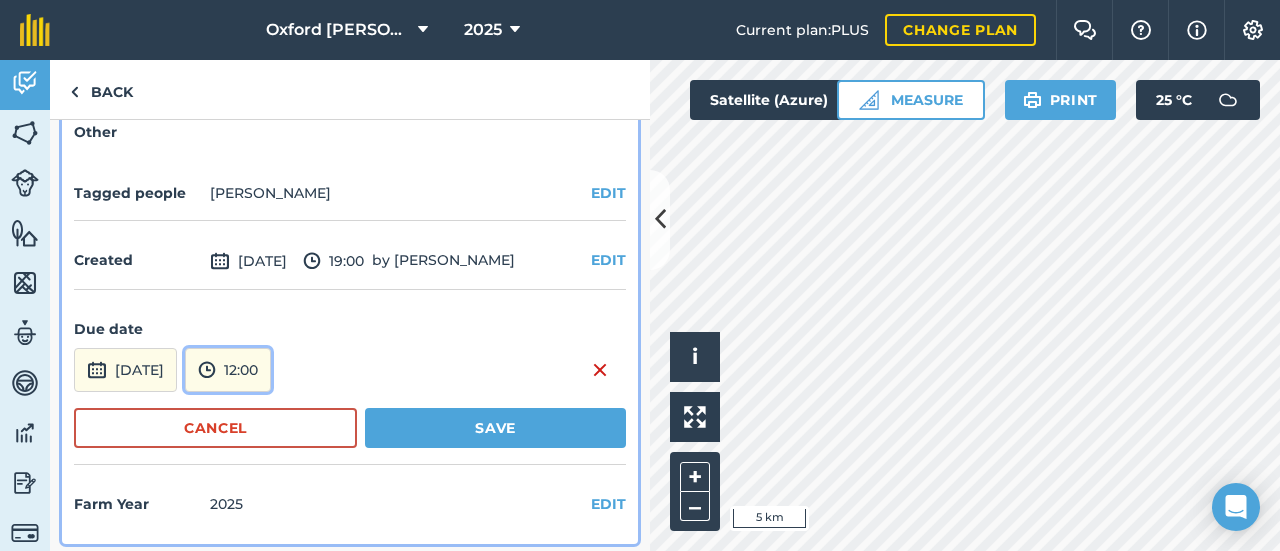 click on "12:00" at bounding box center [228, 370] 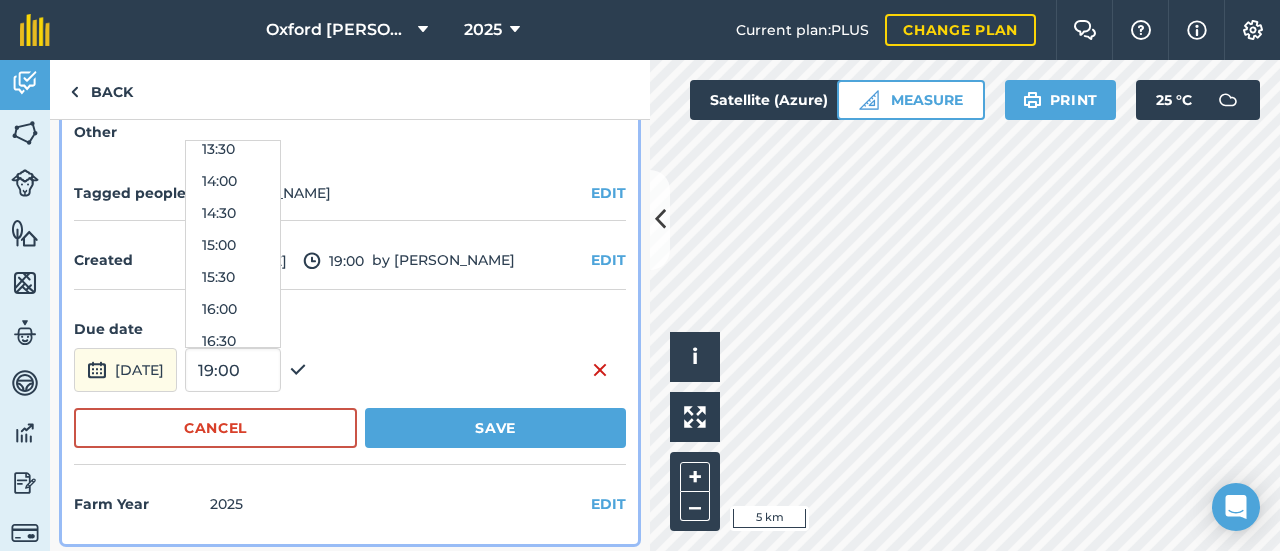 scroll, scrollTop: 972, scrollLeft: 0, axis: vertical 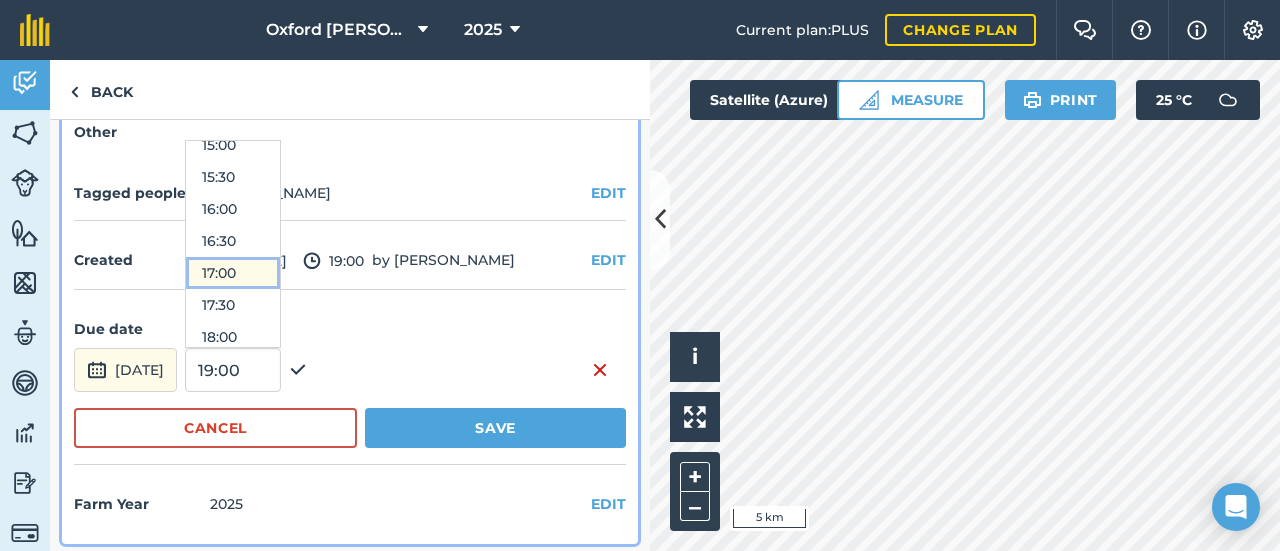 click on "17:00" at bounding box center [233, 273] 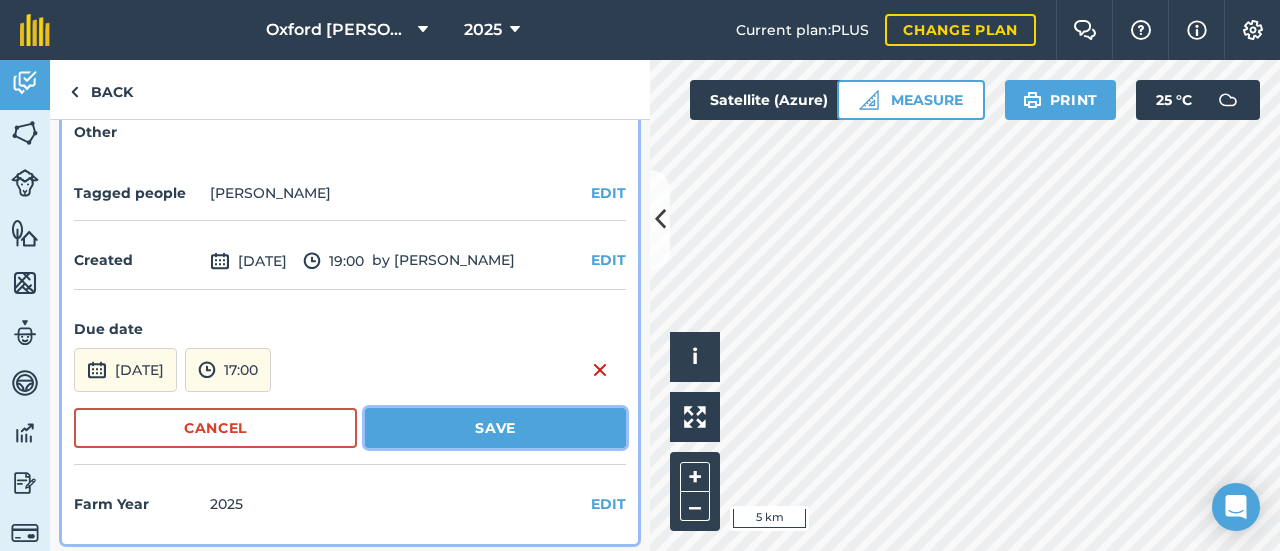 click on "Save" at bounding box center [495, 428] 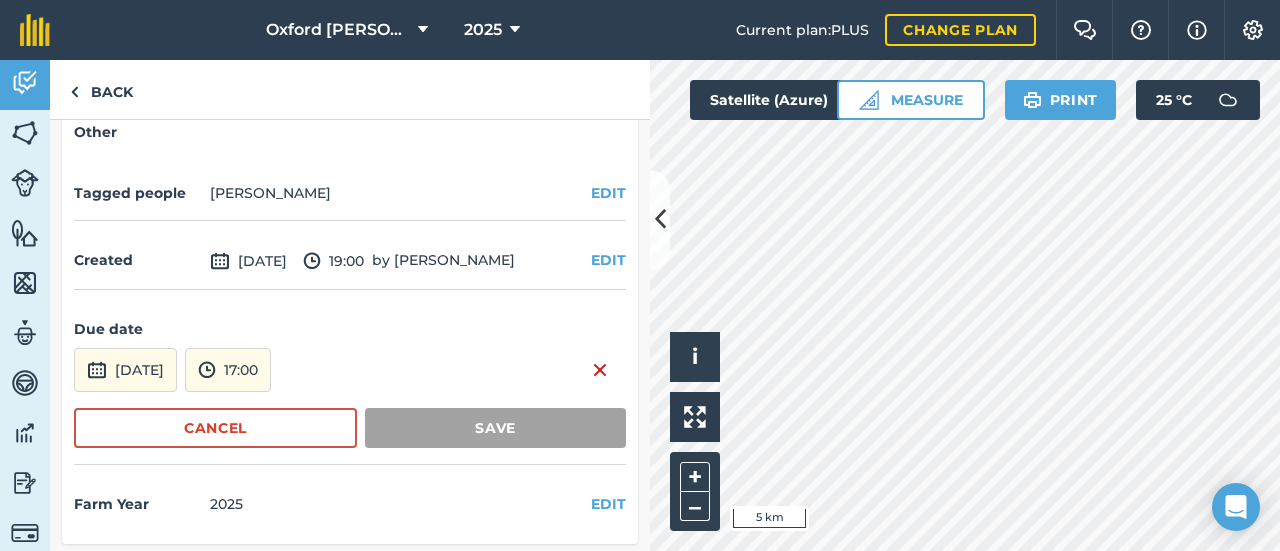 scroll, scrollTop: 702, scrollLeft: 0, axis: vertical 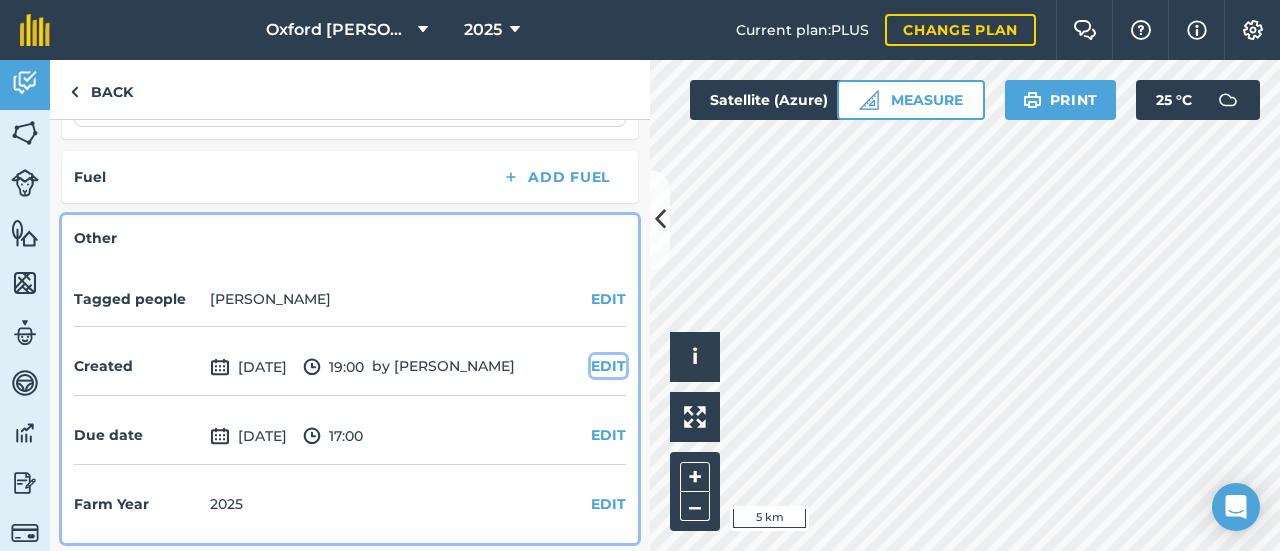 click on "EDIT" at bounding box center (608, 366) 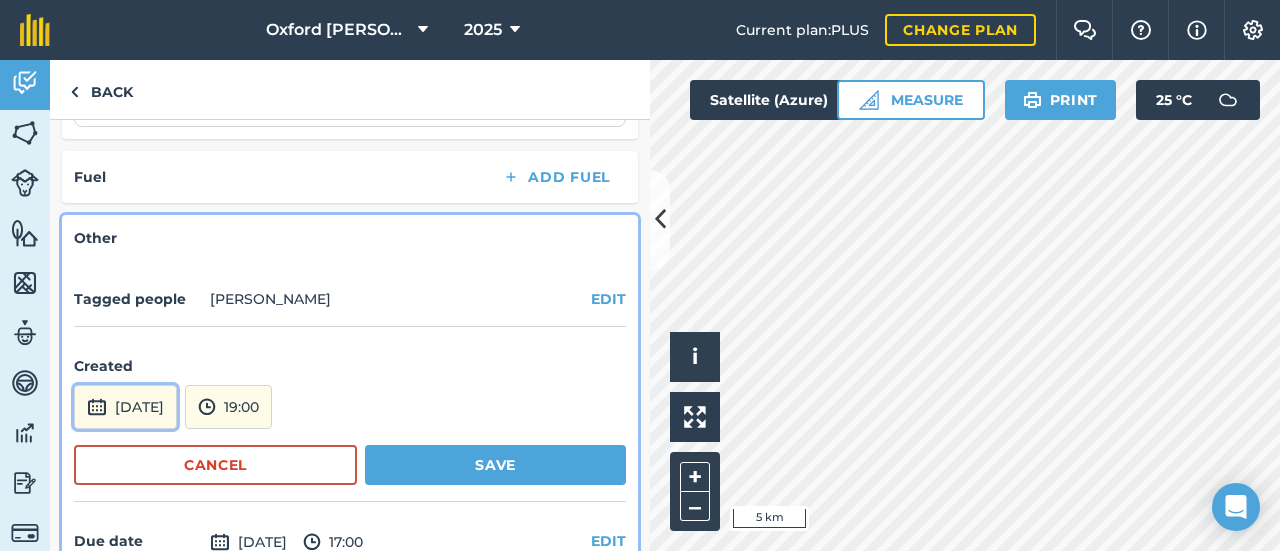 click on "[DATE]" at bounding box center [125, 407] 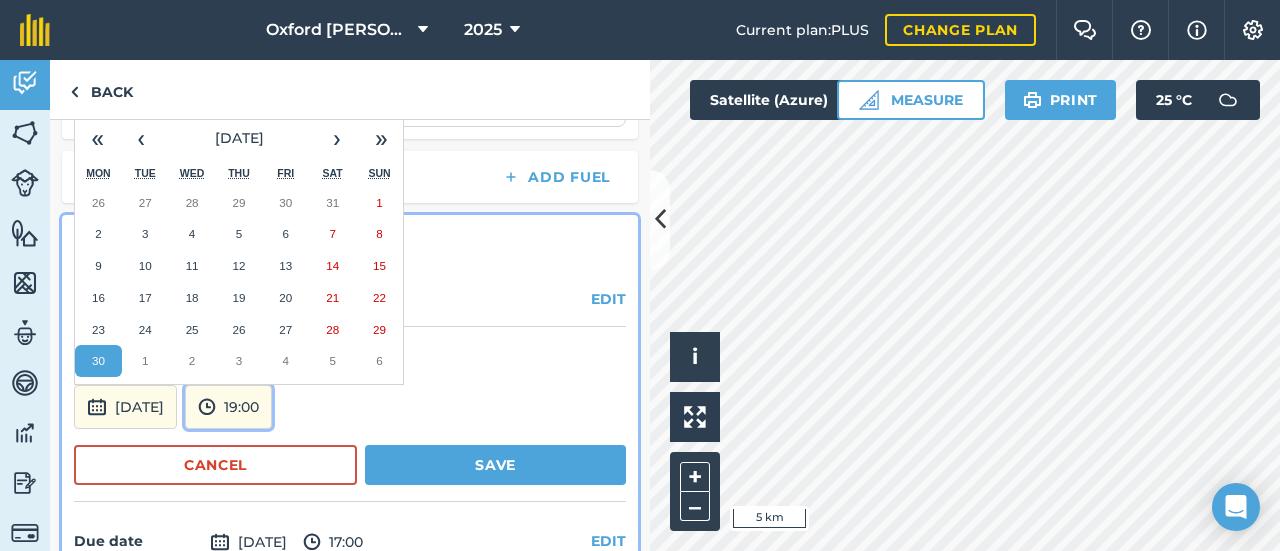 click on "19:00" at bounding box center (228, 407) 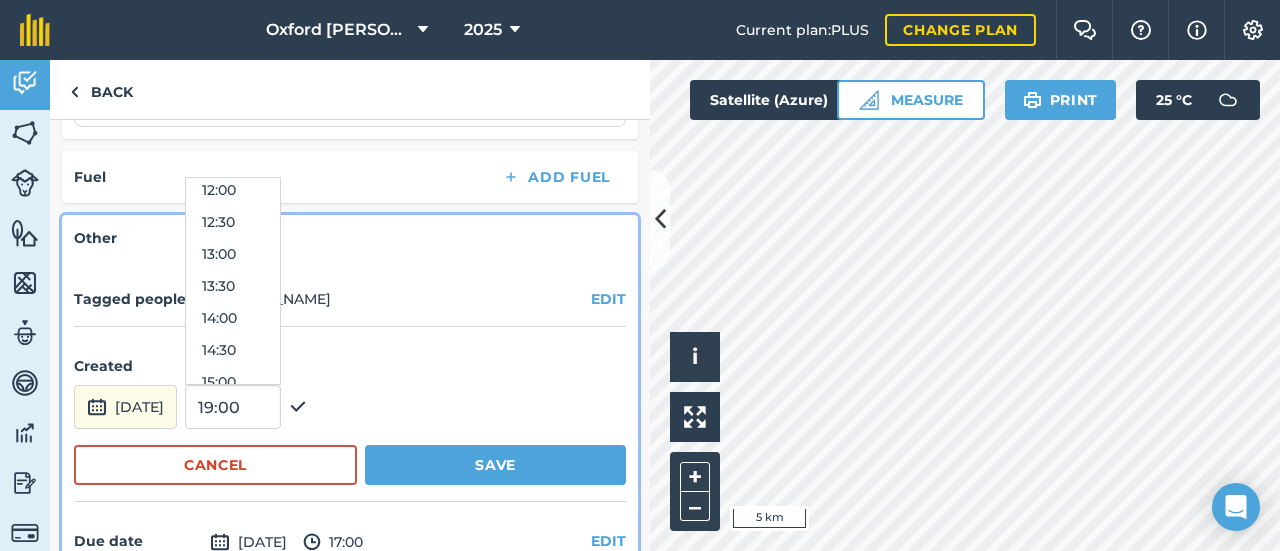 scroll, scrollTop: 626, scrollLeft: 0, axis: vertical 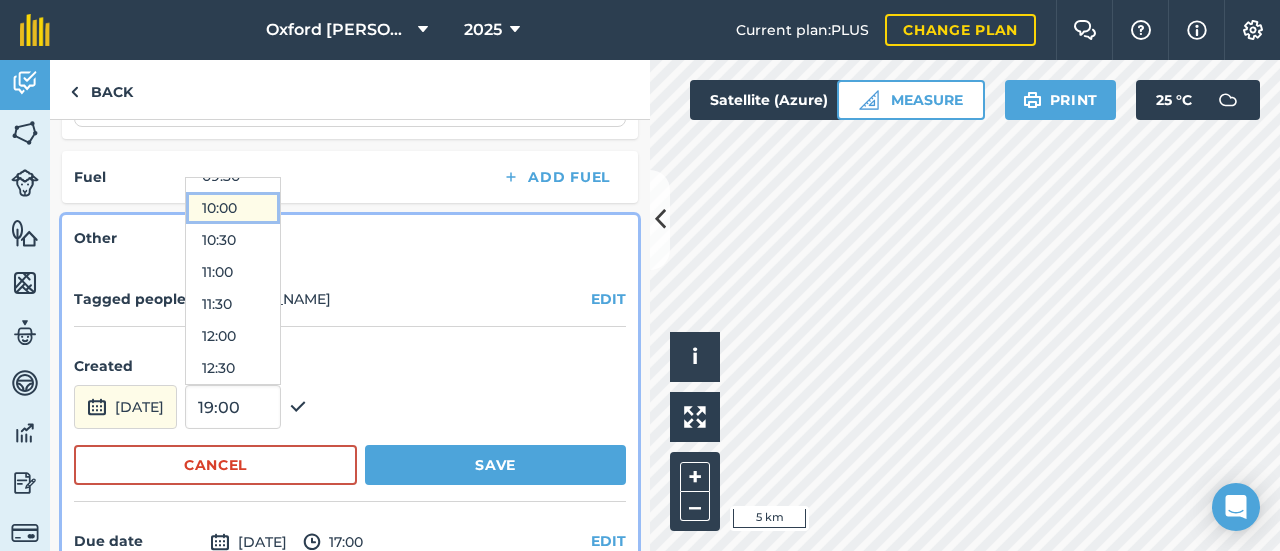 click on "10:00" at bounding box center [233, 208] 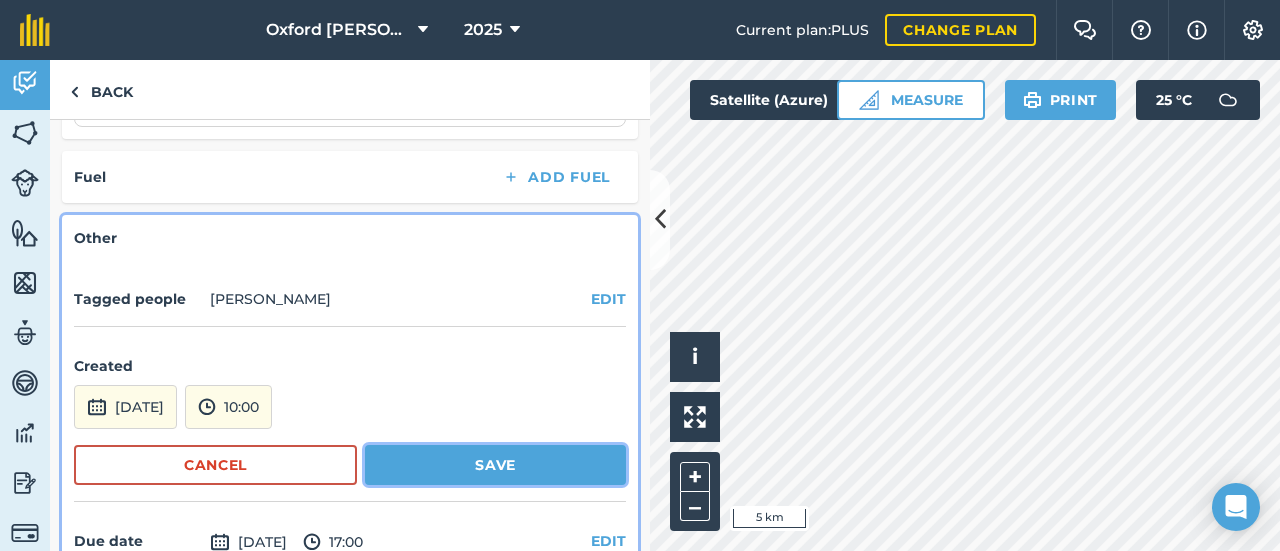 click on "Save" at bounding box center [495, 465] 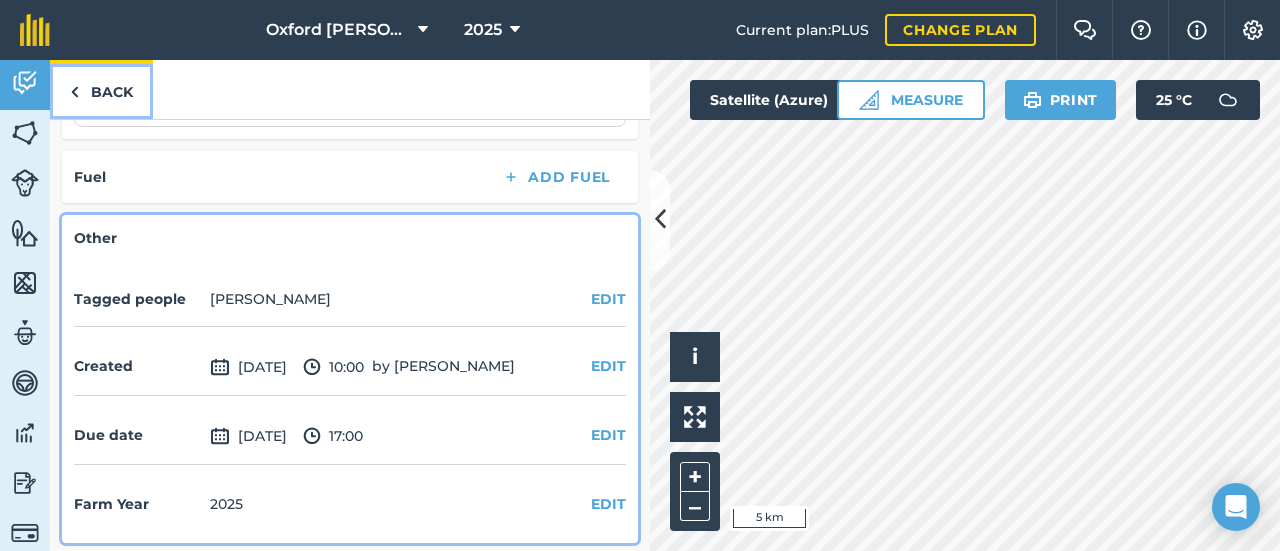 click on "Back" at bounding box center (101, 89) 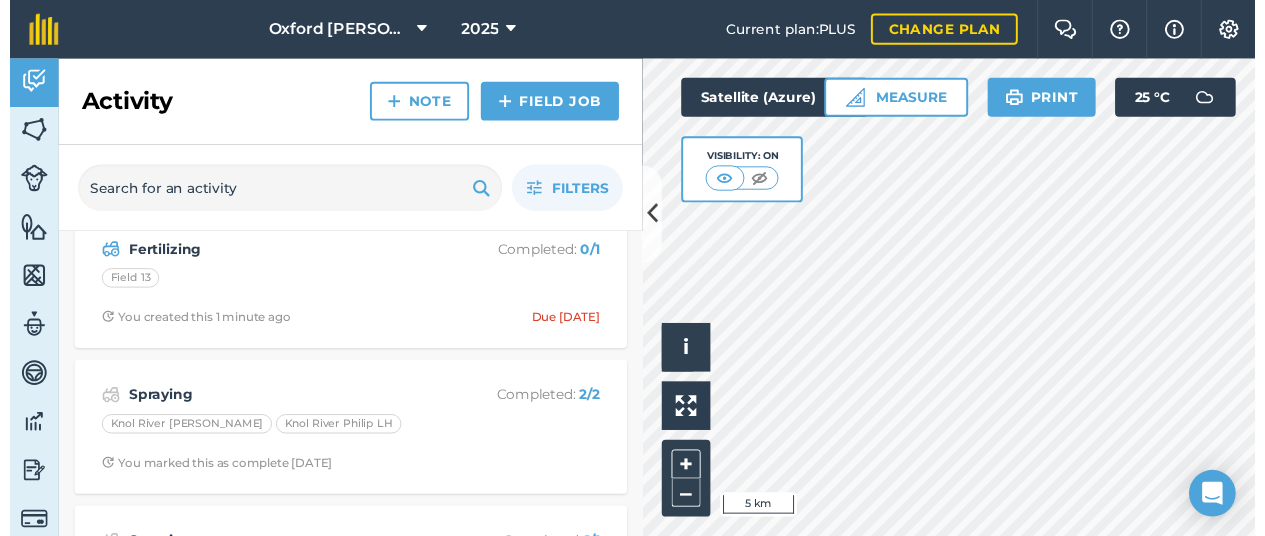 scroll, scrollTop: 0, scrollLeft: 0, axis: both 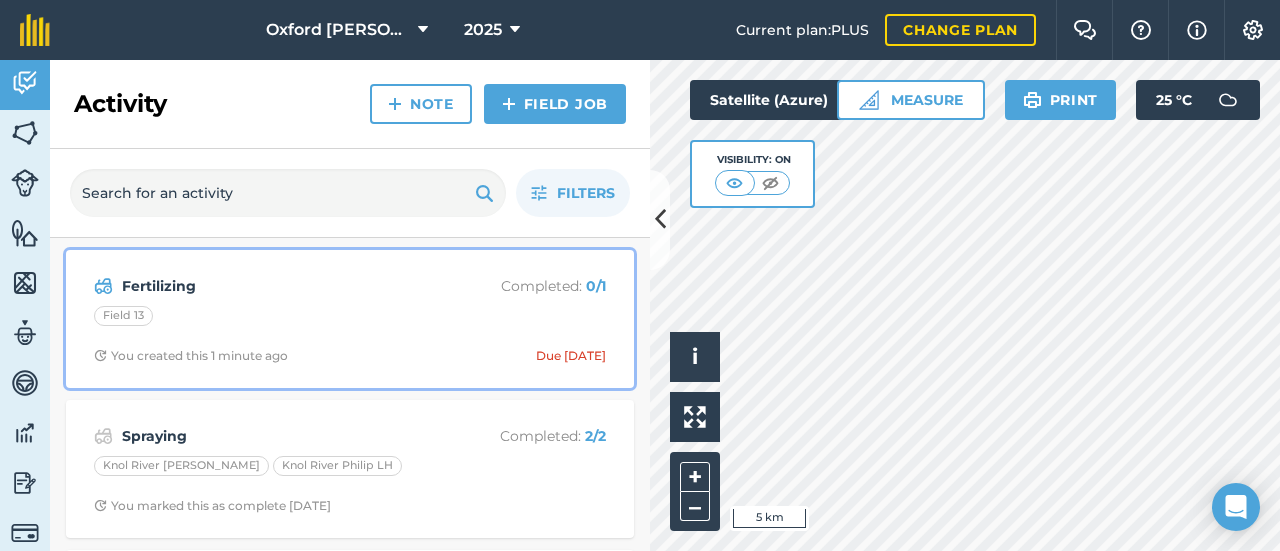 click on "Due [DATE]" at bounding box center [571, 356] 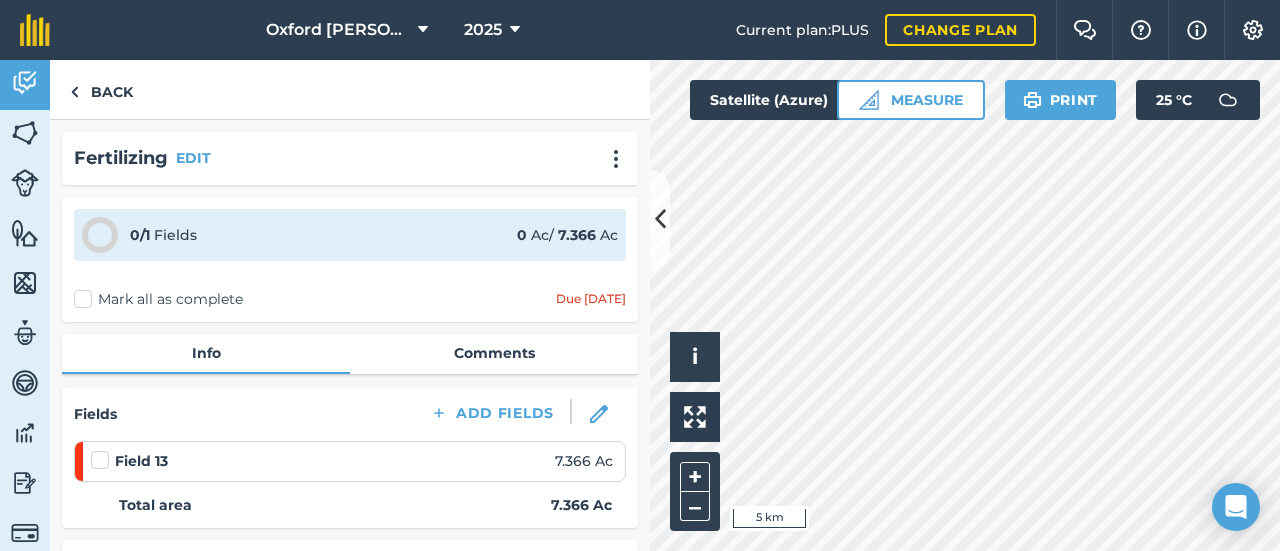 click on "Mark all as complete" at bounding box center [158, 299] 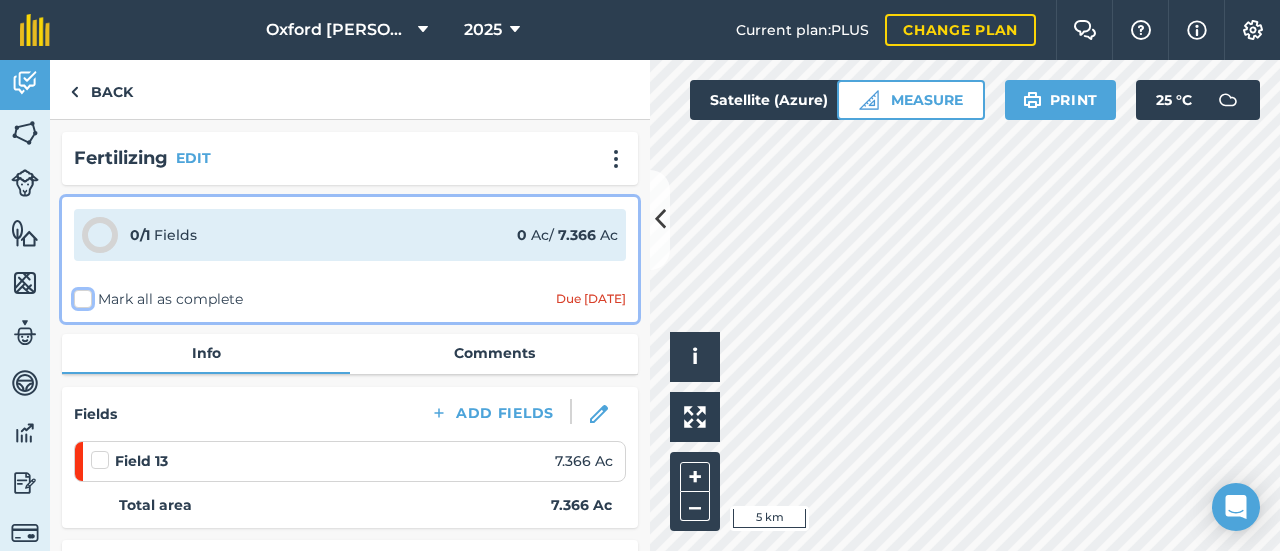 click on "Mark all as complete" at bounding box center [80, 295] 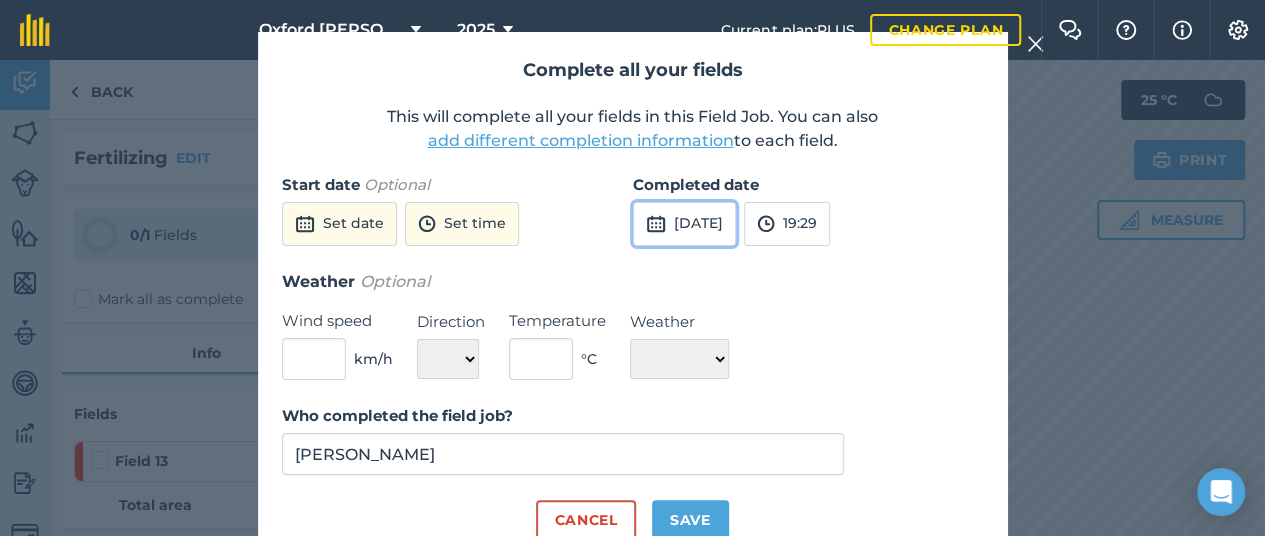 click on "[DATE]" at bounding box center (684, 224) 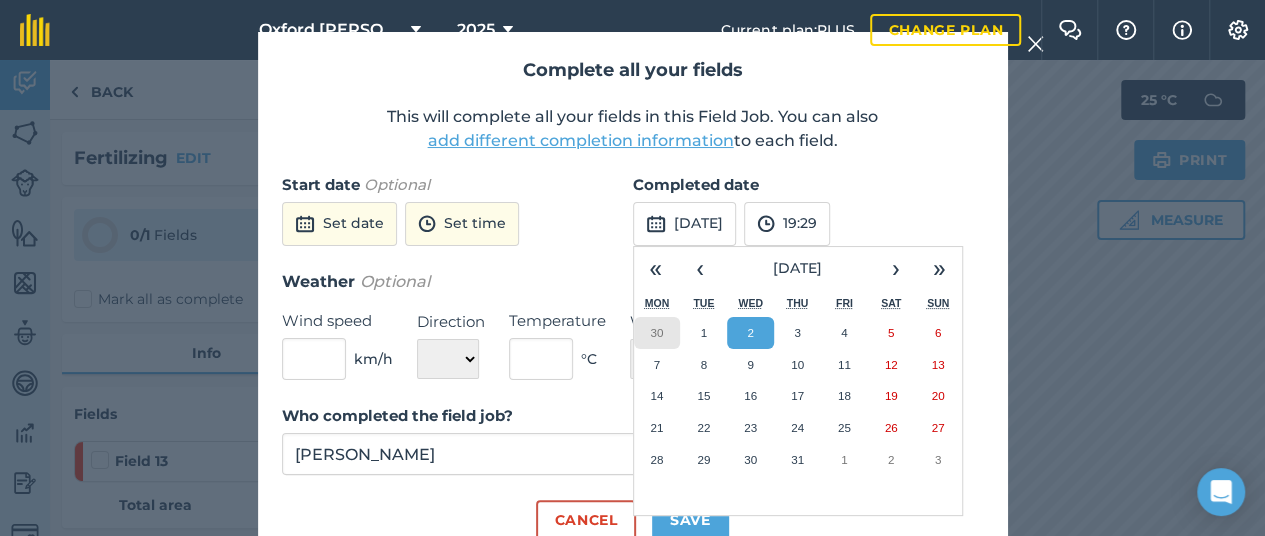 click on "30" at bounding box center (656, 332) 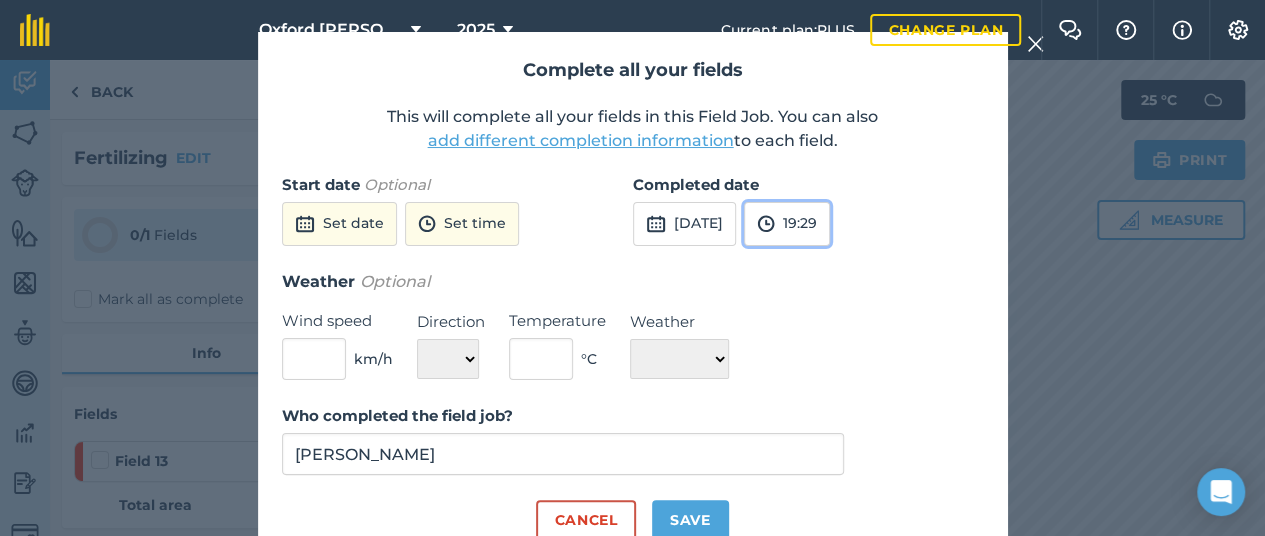 click on "19:29" at bounding box center [787, 224] 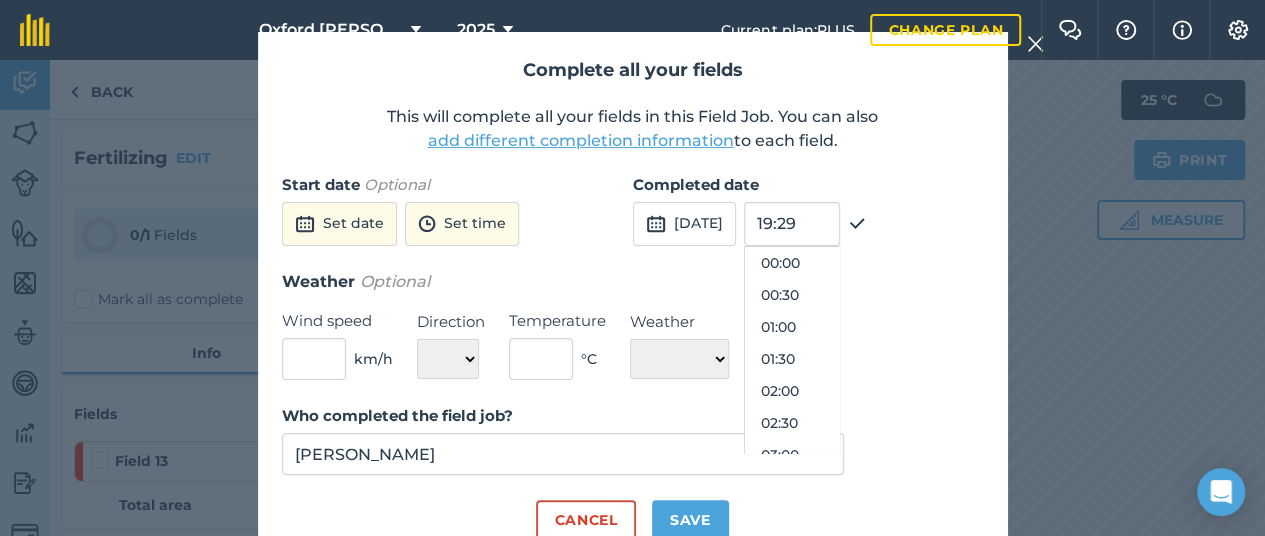 scroll, scrollTop: 1152, scrollLeft: 0, axis: vertical 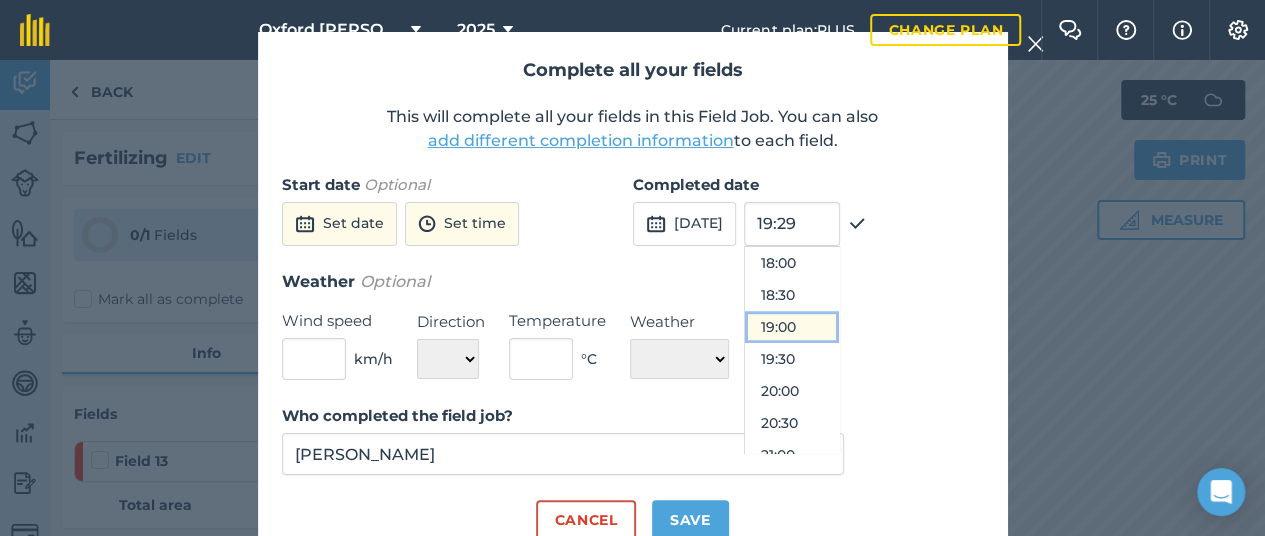 click on "19:00" at bounding box center (792, 327) 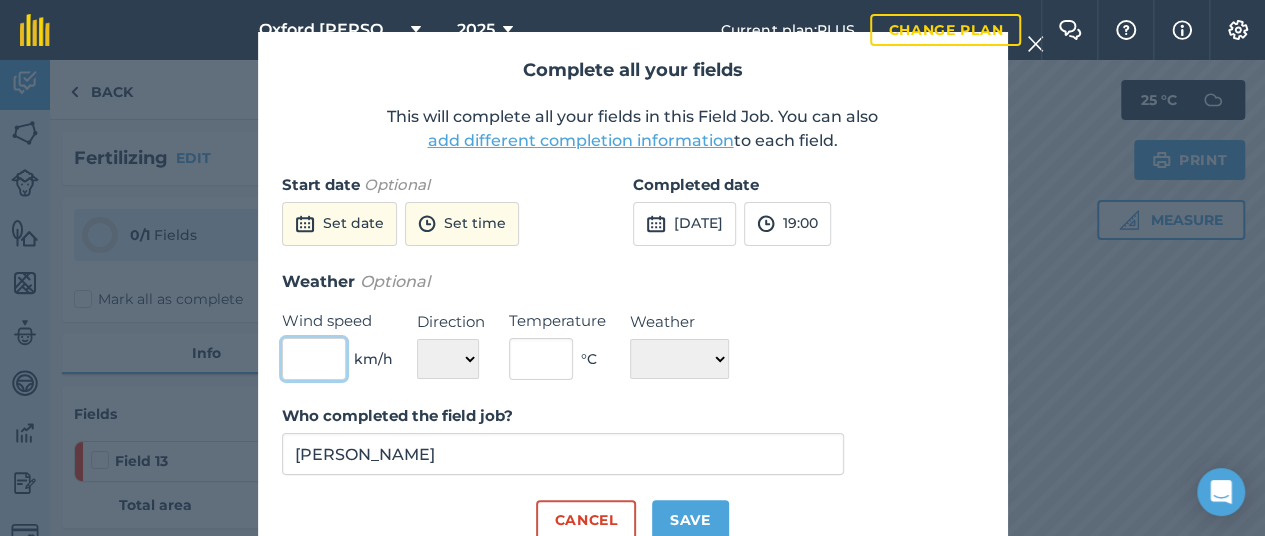 click at bounding box center [314, 359] 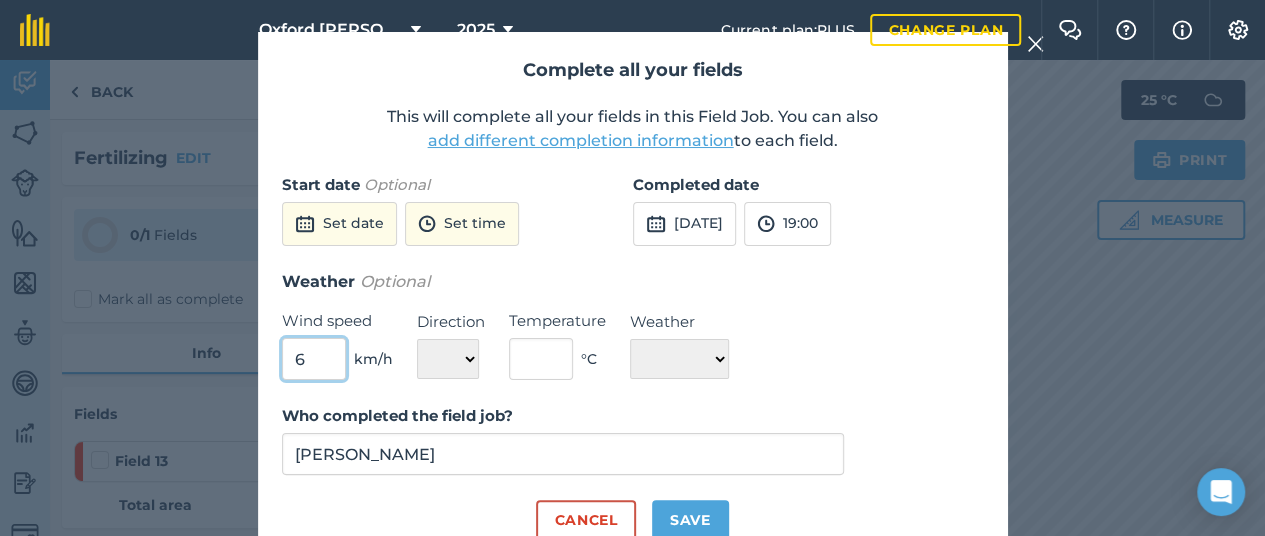 type on "6" 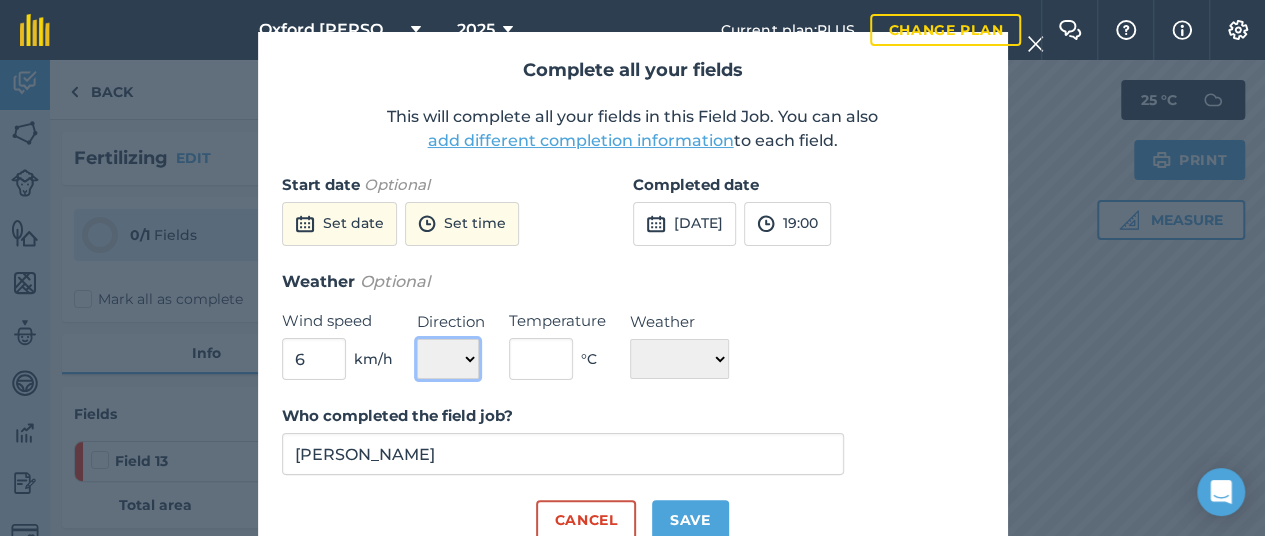 click on "N NE E SE S SW W NW" at bounding box center [448, 359] 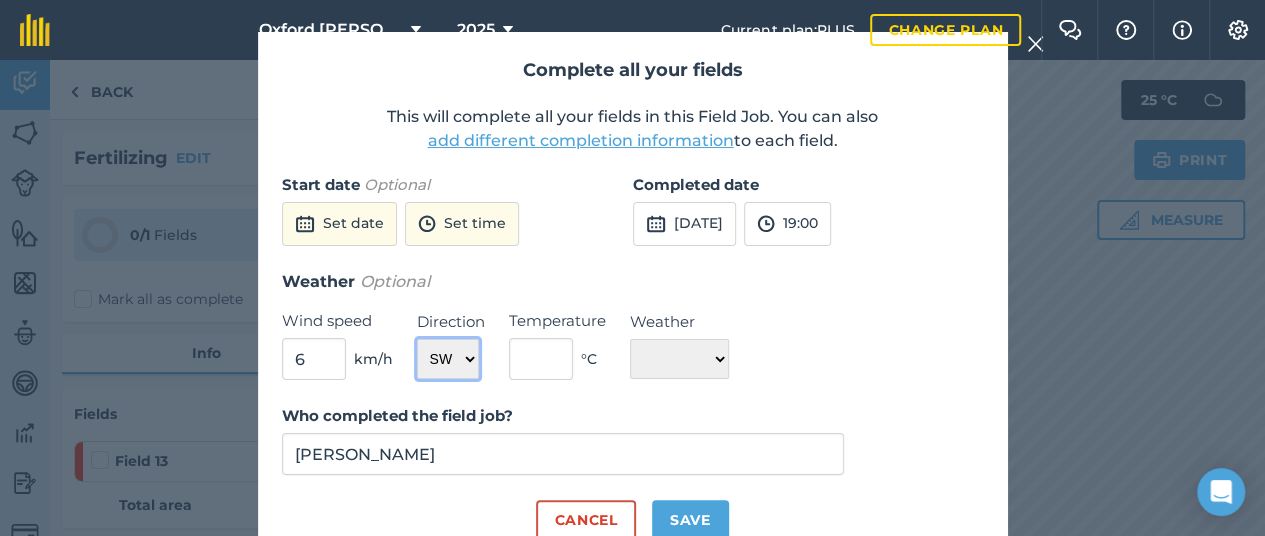 click on "N NE E SE S SW W NW" at bounding box center [448, 359] 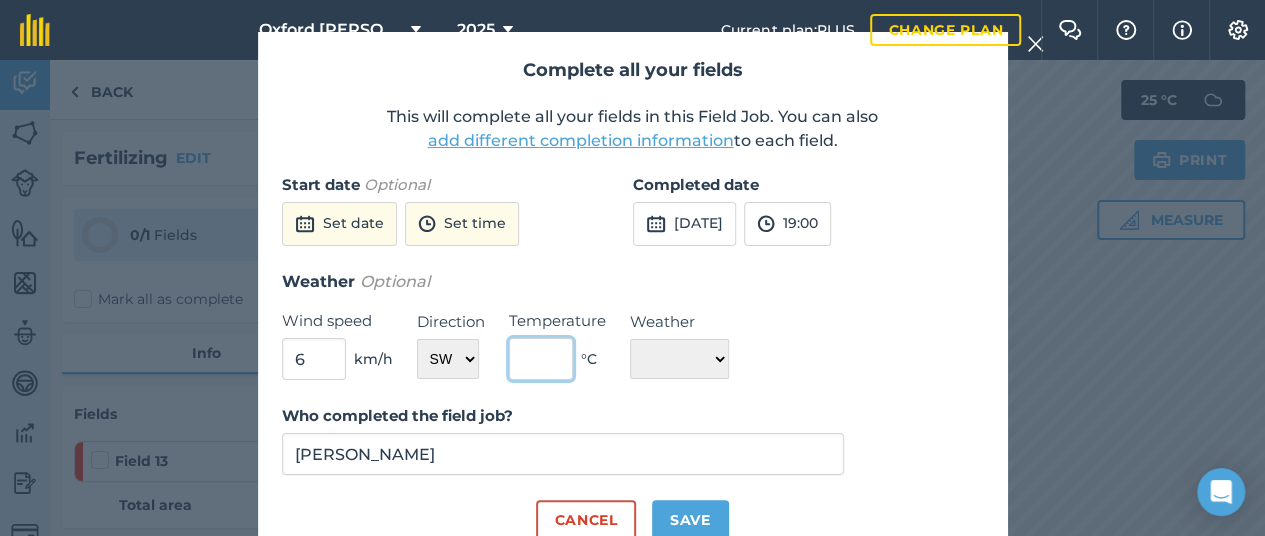 click at bounding box center [541, 359] 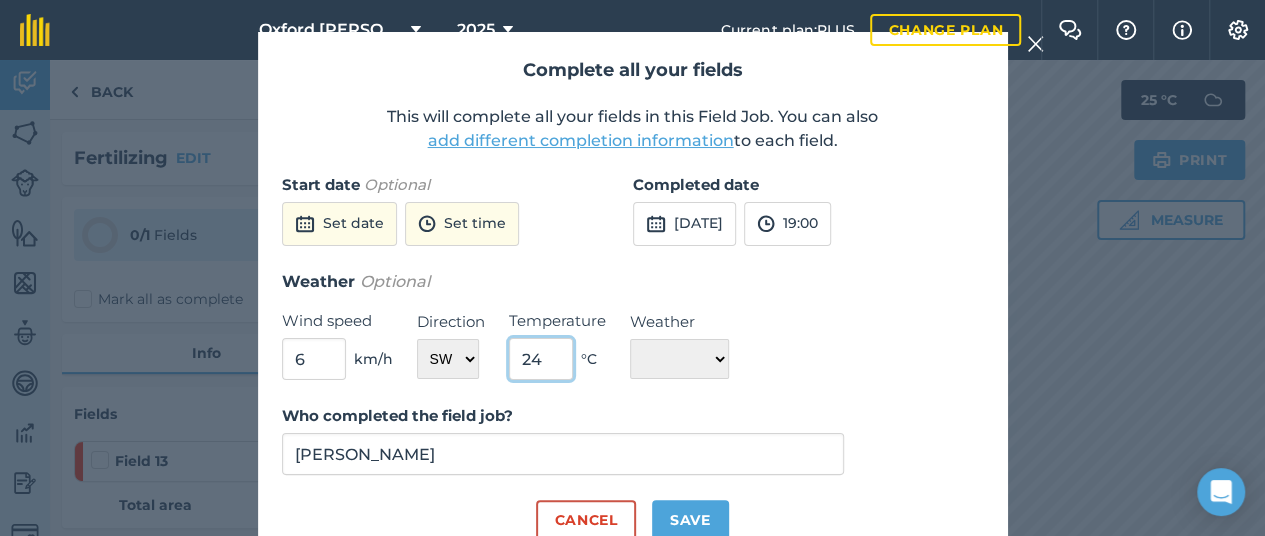 type on "24" 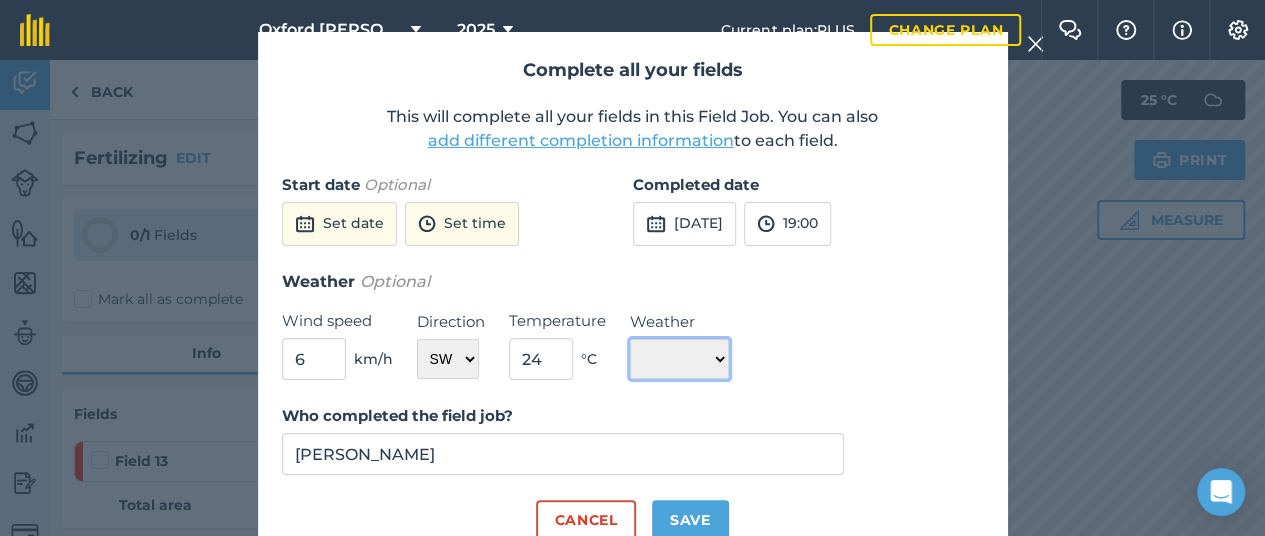 click on "☀️  Sunny 🌧  Rainy ⛅️  Cloudy 🌨  Snow ❄️  Icy" at bounding box center (679, 359) 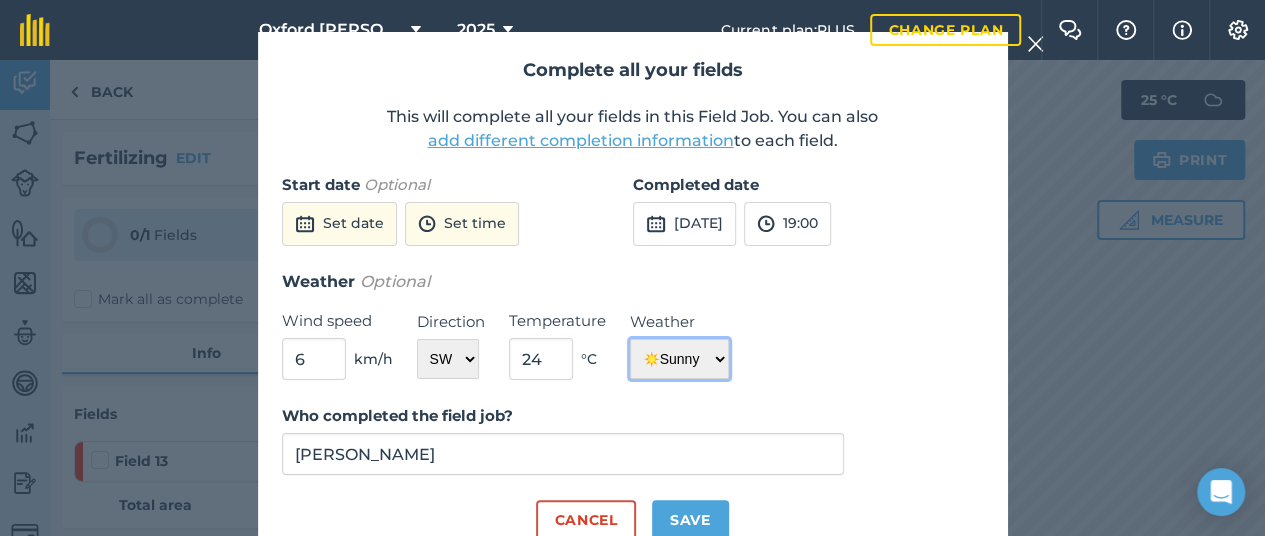 scroll, scrollTop: 36, scrollLeft: 0, axis: vertical 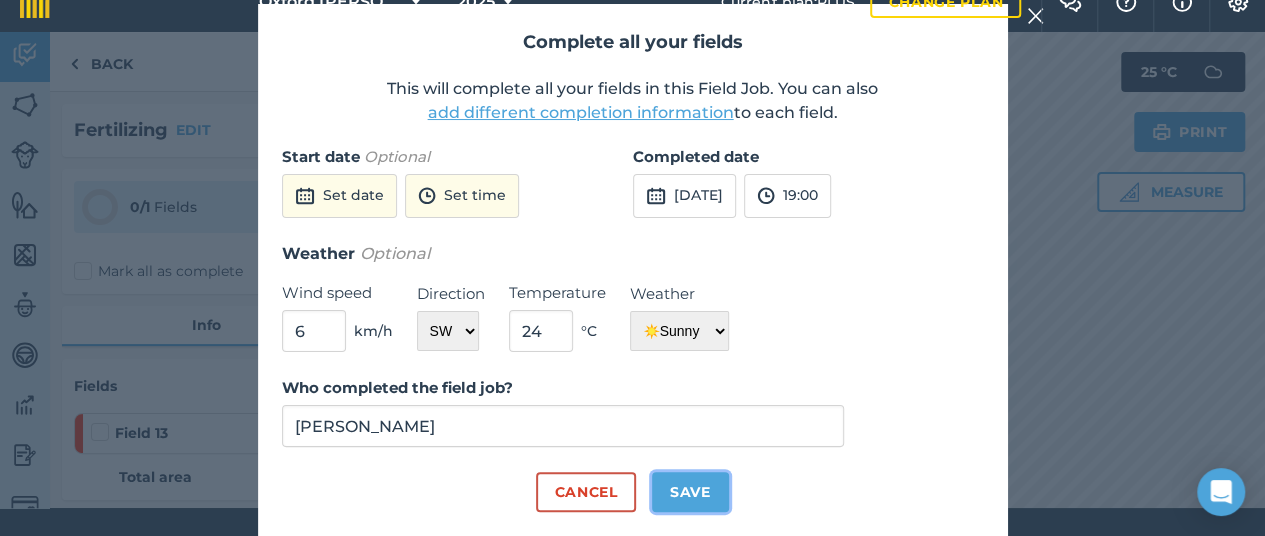 click on "Save" at bounding box center [690, 492] 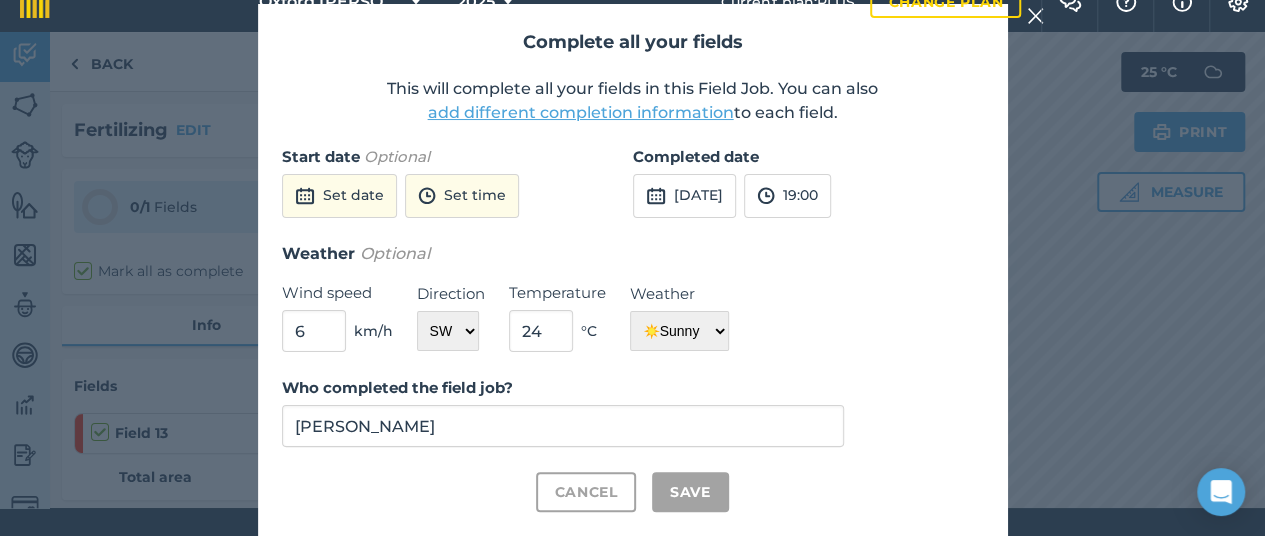 checkbox on "true" 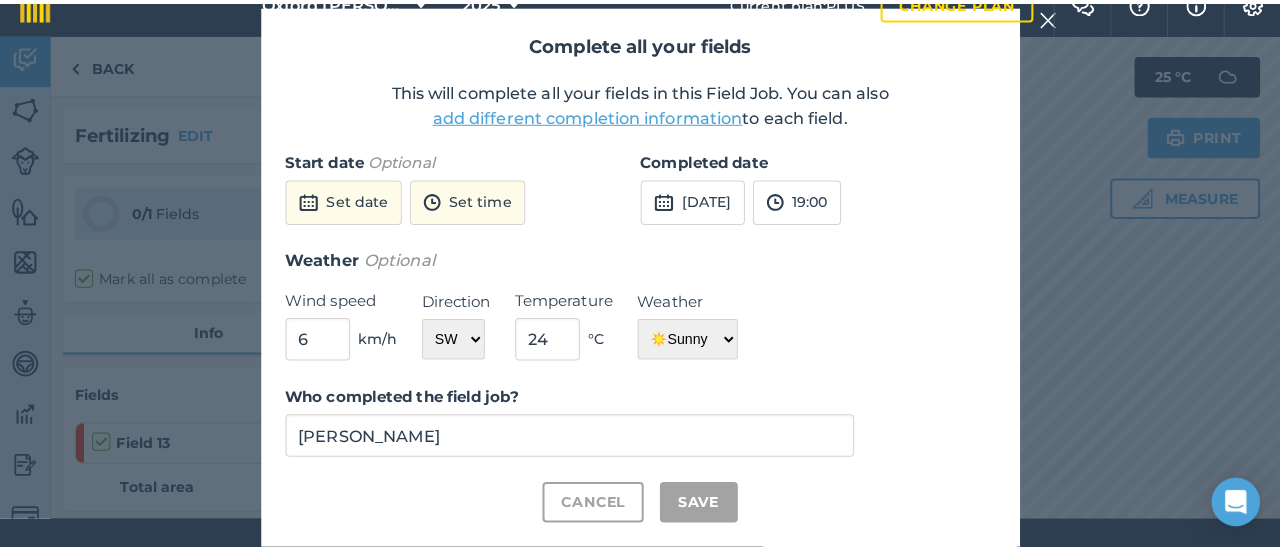 scroll, scrollTop: 0, scrollLeft: 0, axis: both 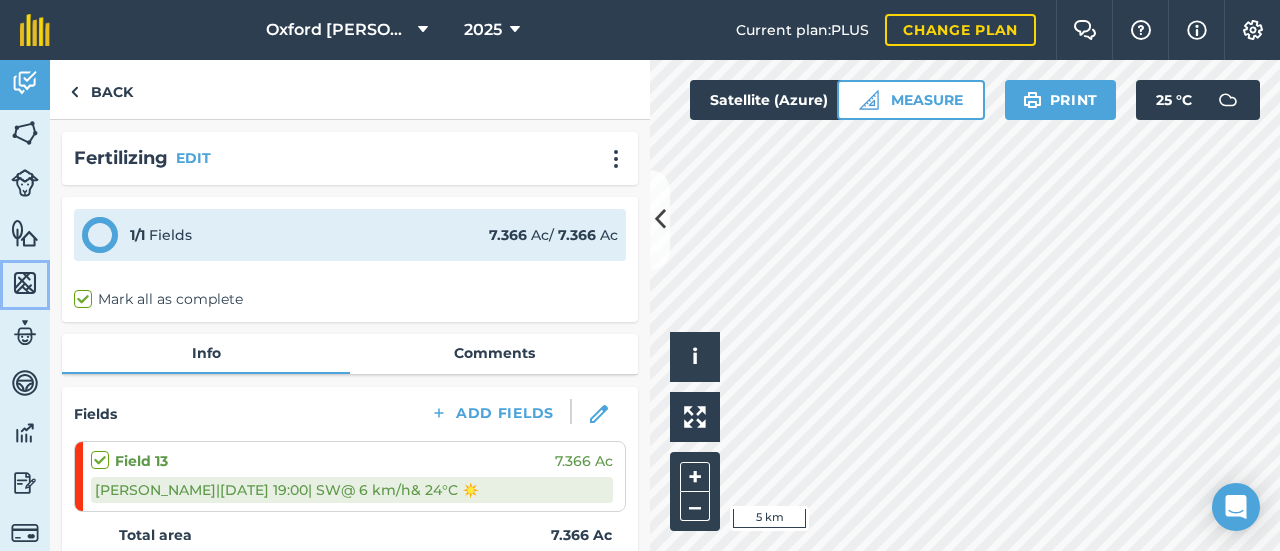click at bounding box center [25, 283] 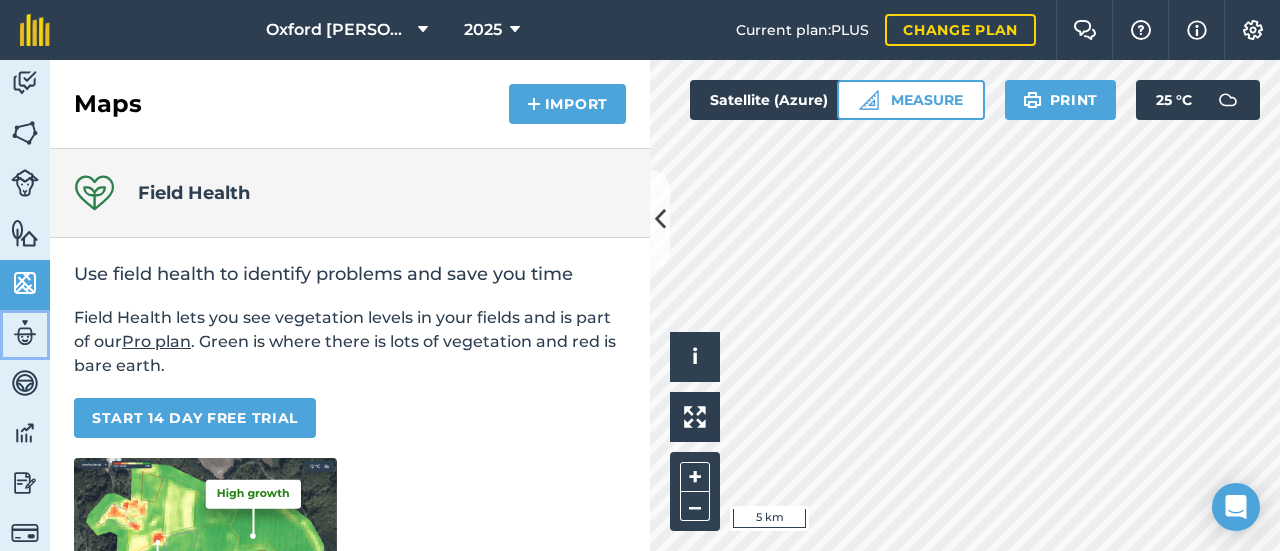 click at bounding box center [25, 333] 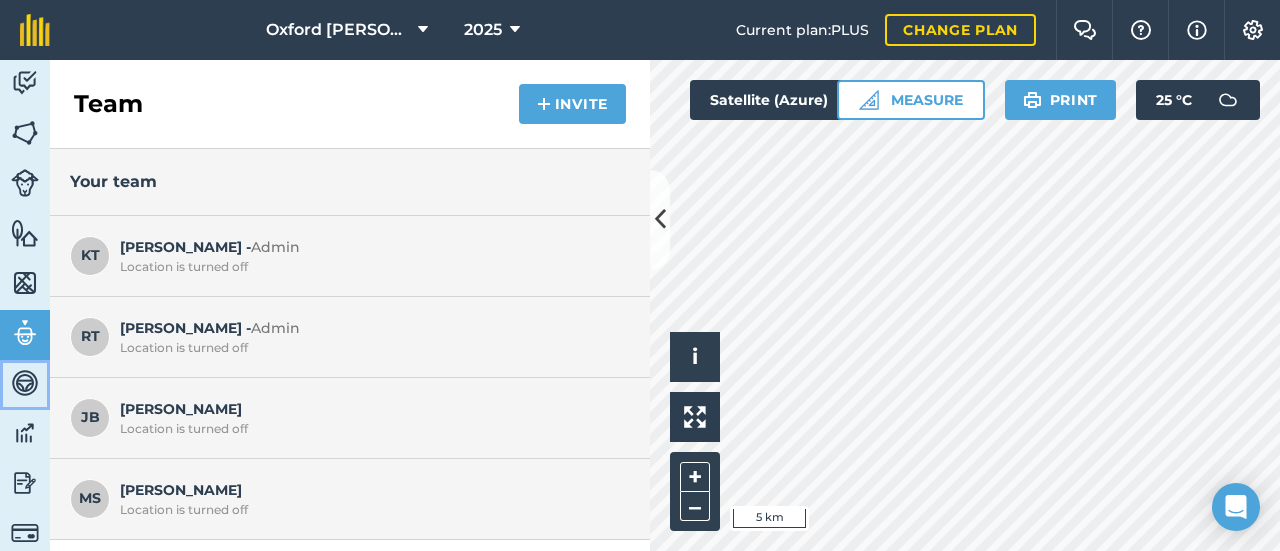 click at bounding box center [25, 383] 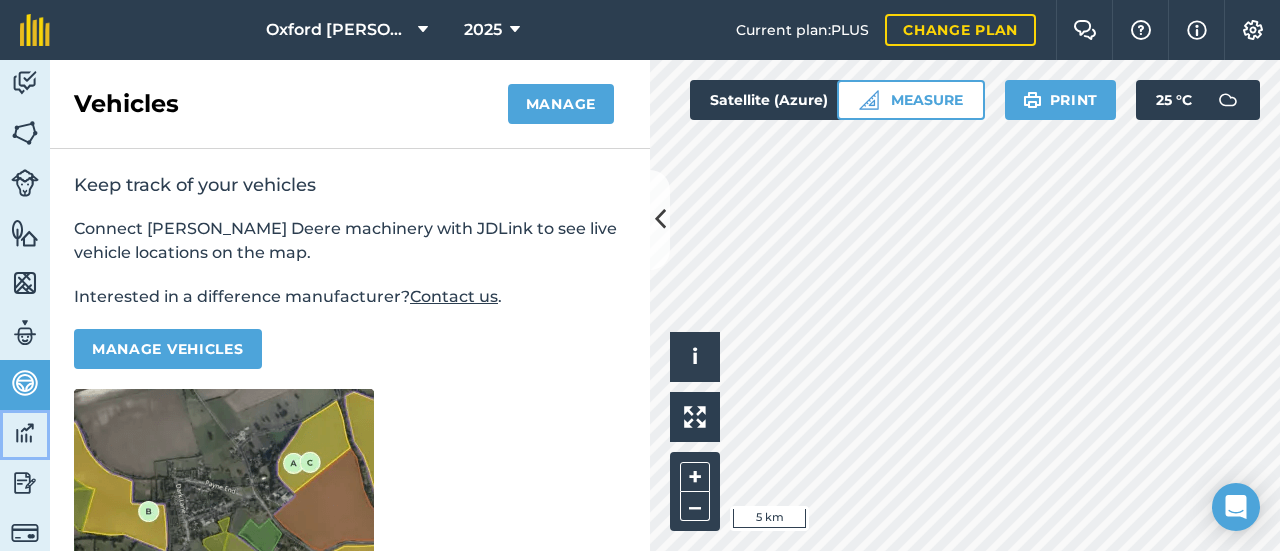 click at bounding box center (25, 433) 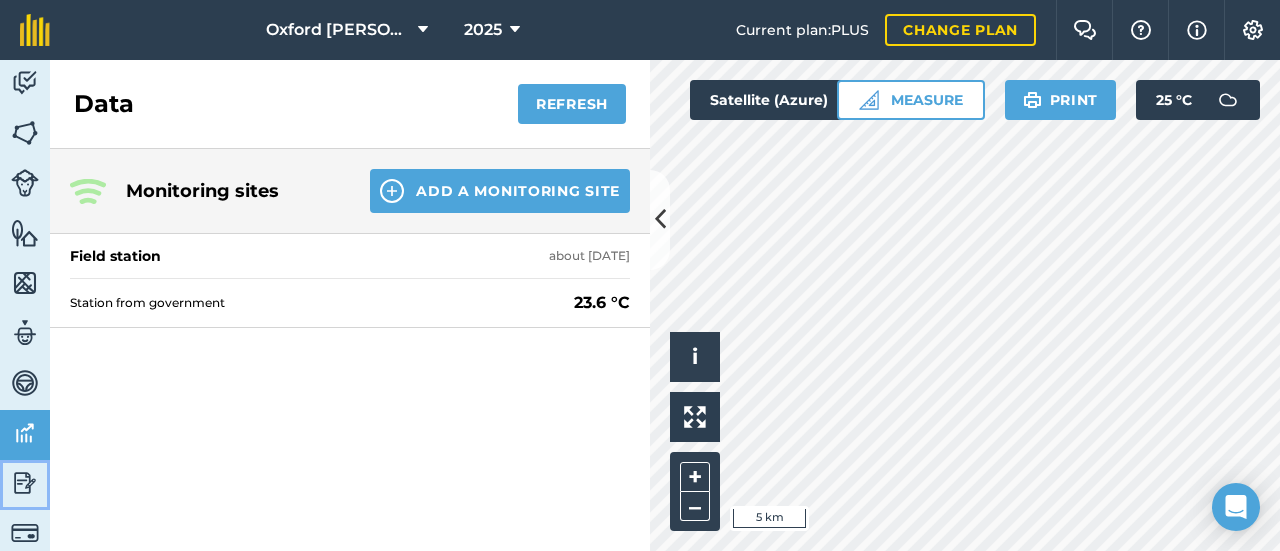 click at bounding box center (25, 483) 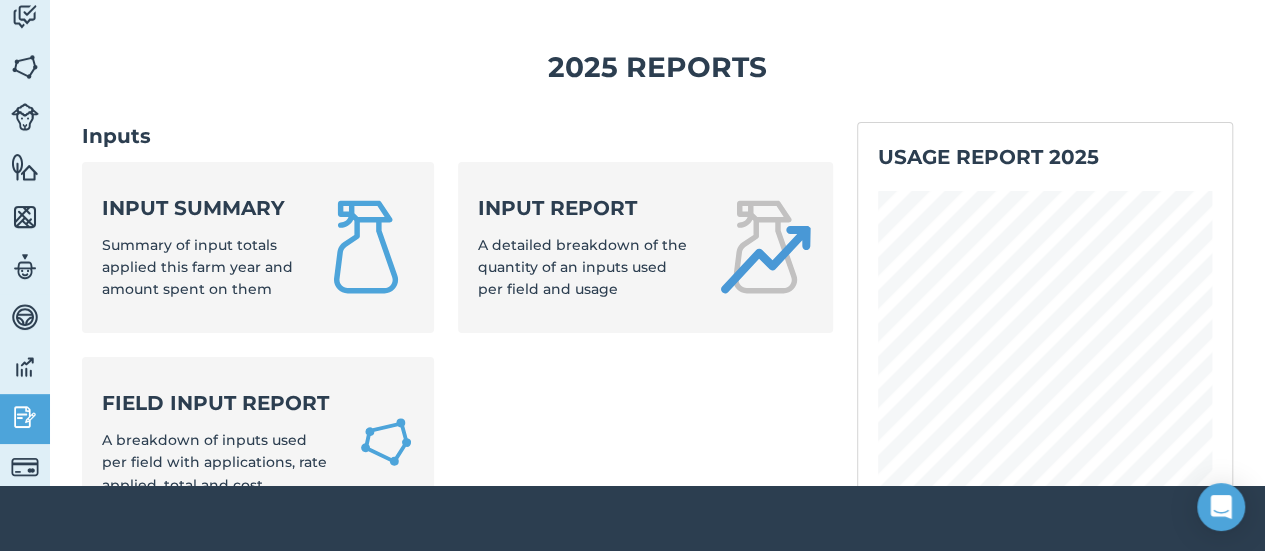 scroll, scrollTop: 84, scrollLeft: 0, axis: vertical 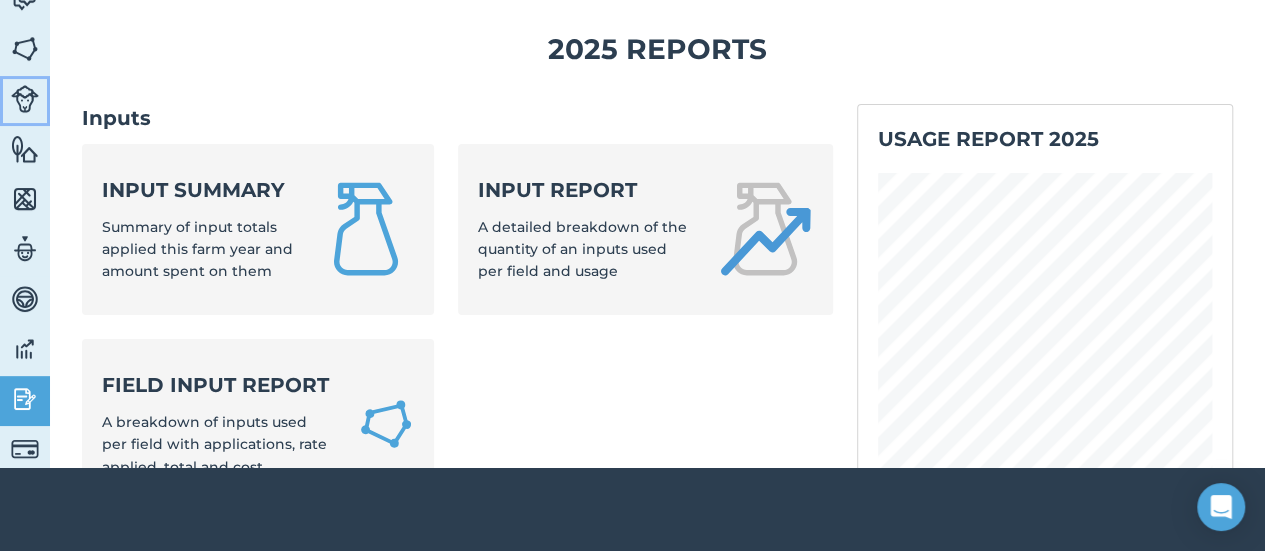 click at bounding box center [25, 99] 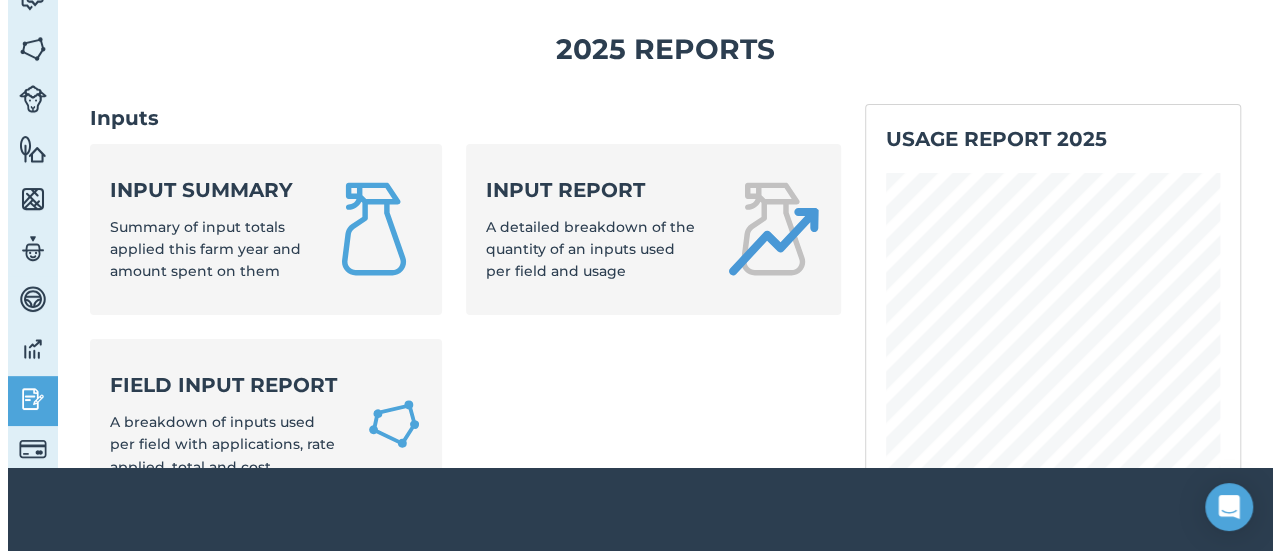 scroll, scrollTop: 0, scrollLeft: 0, axis: both 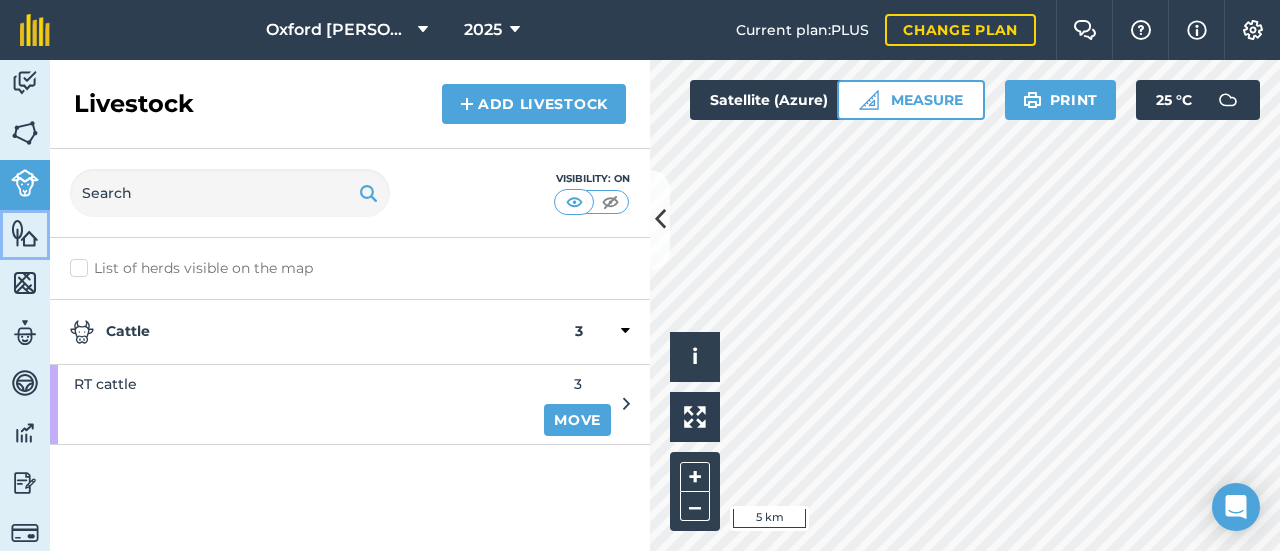 click at bounding box center [25, 233] 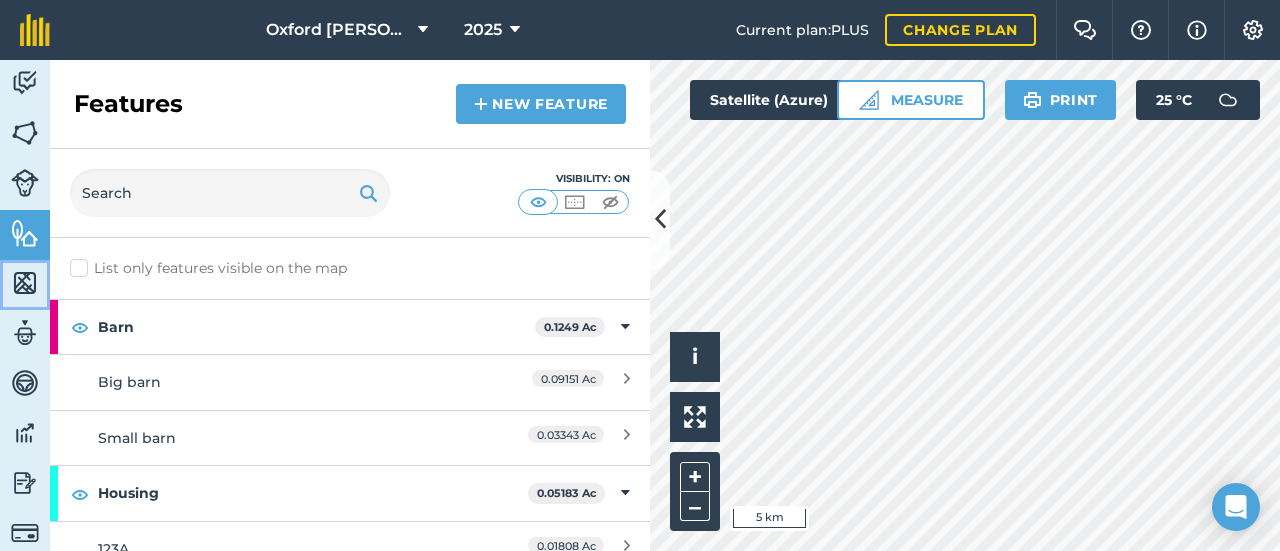 click at bounding box center (25, 283) 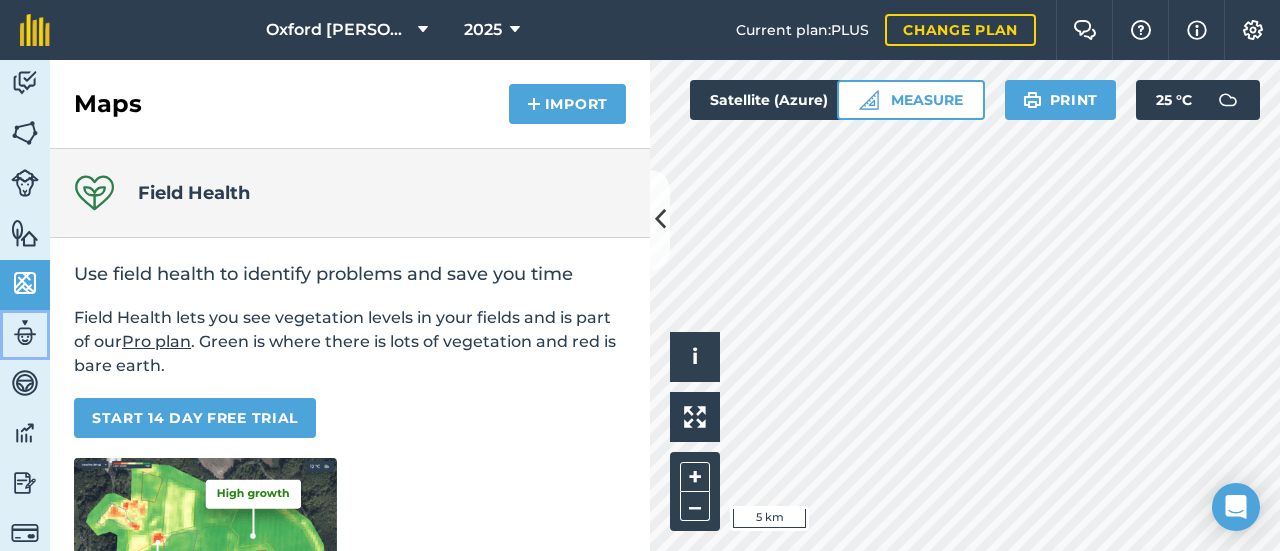 click at bounding box center (25, 333) 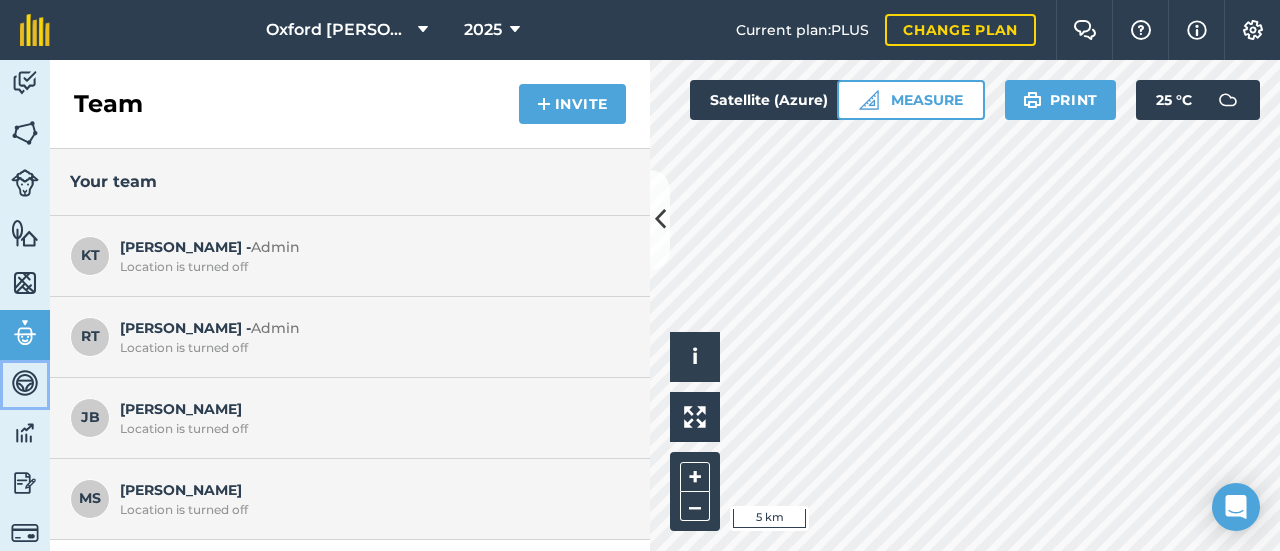 click at bounding box center (25, 383) 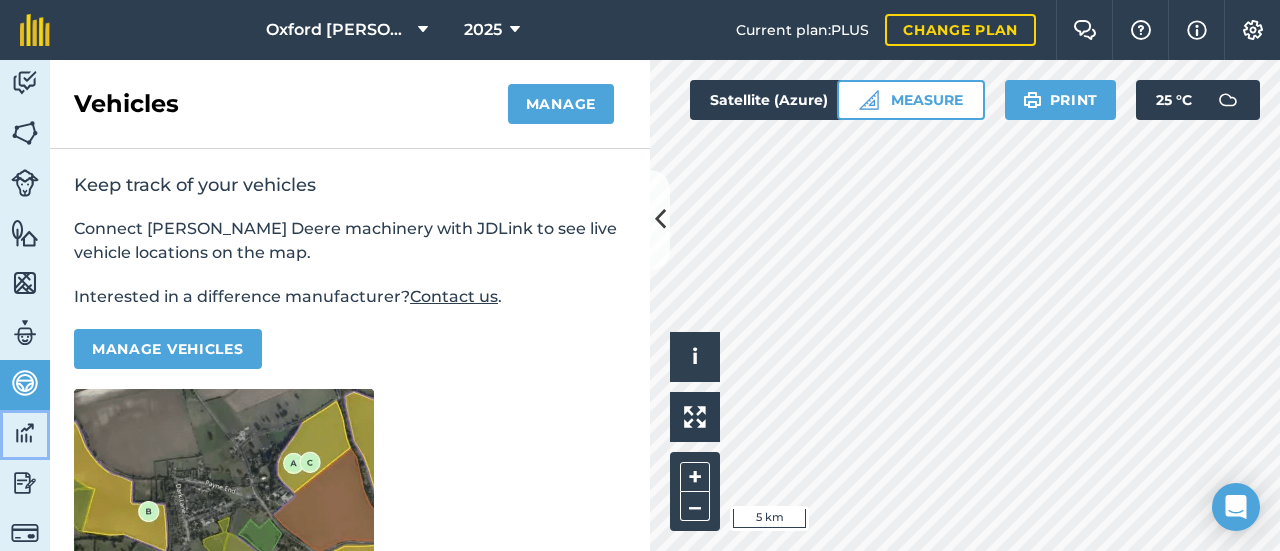 click at bounding box center [25, 433] 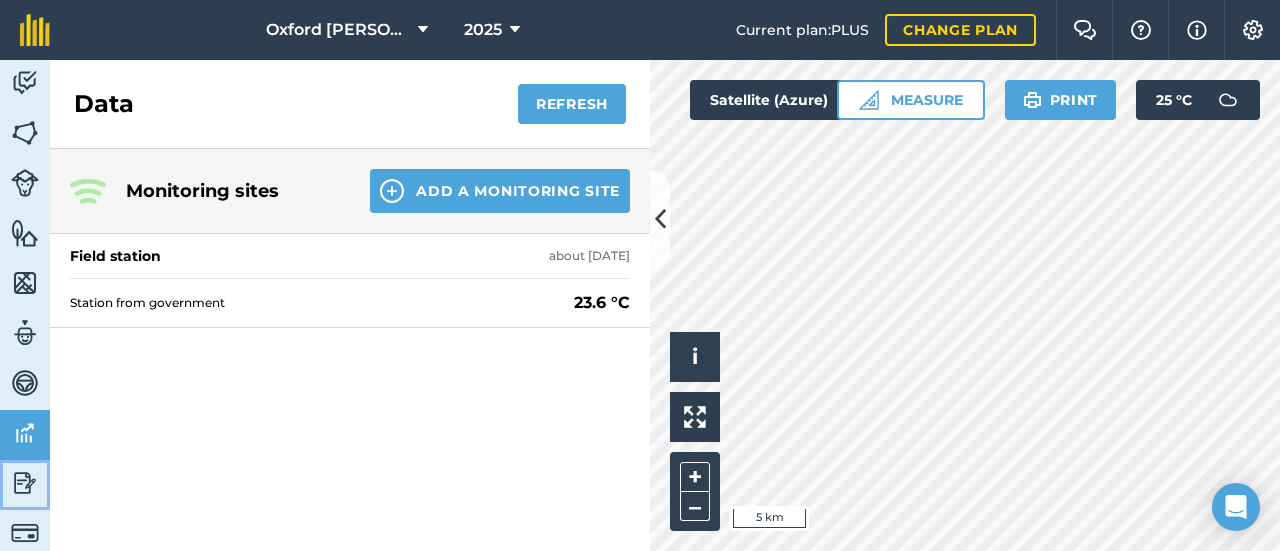 click at bounding box center [25, 483] 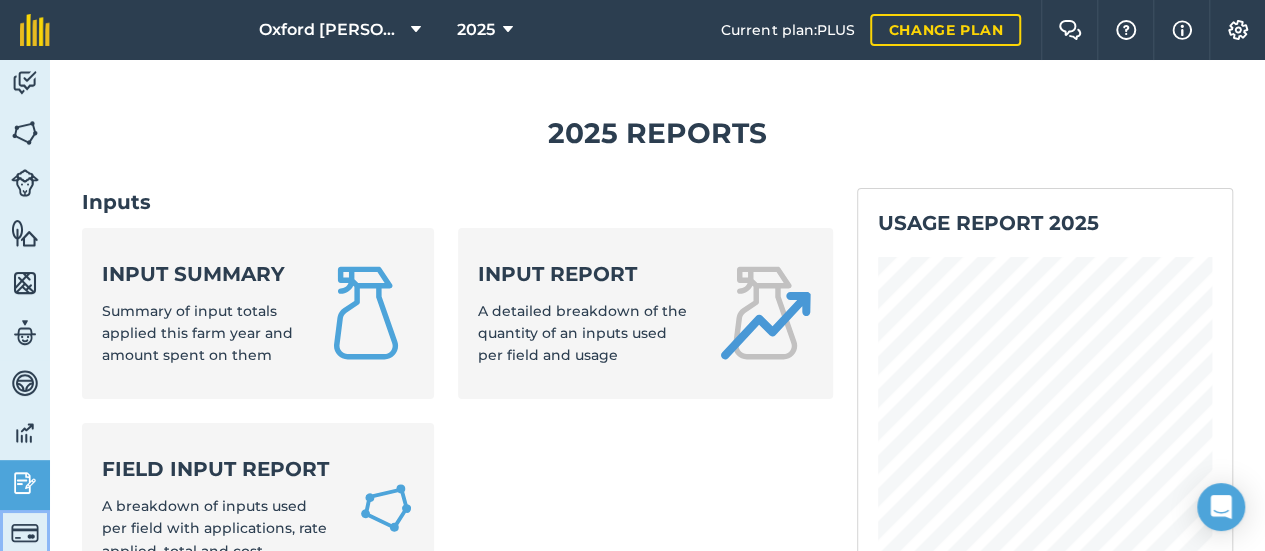 click at bounding box center [25, 533] 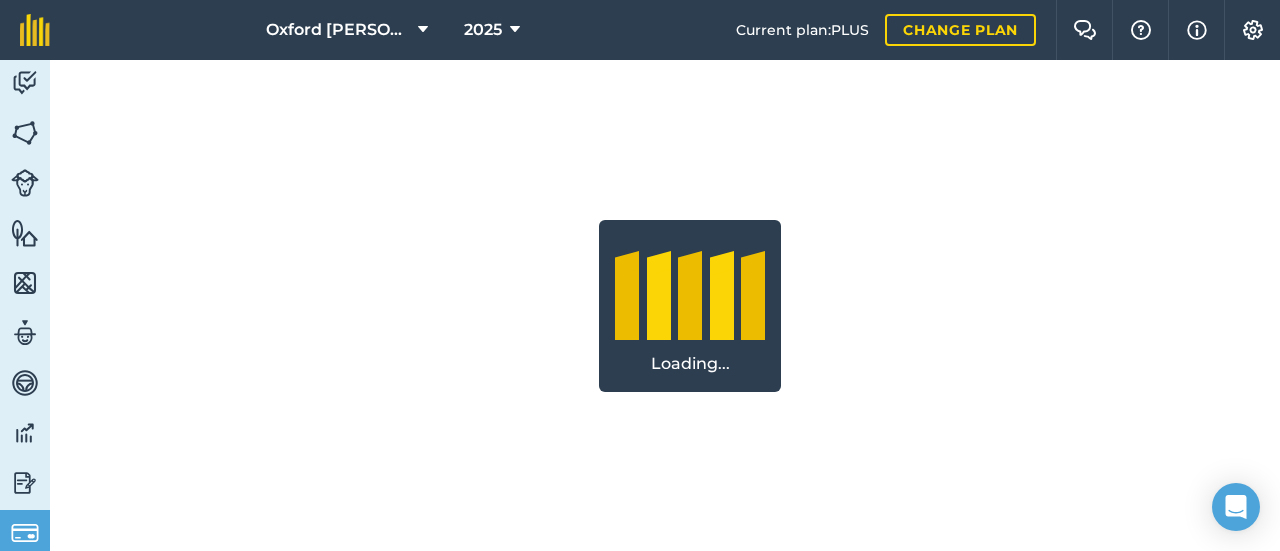 scroll, scrollTop: 0, scrollLeft: 0, axis: both 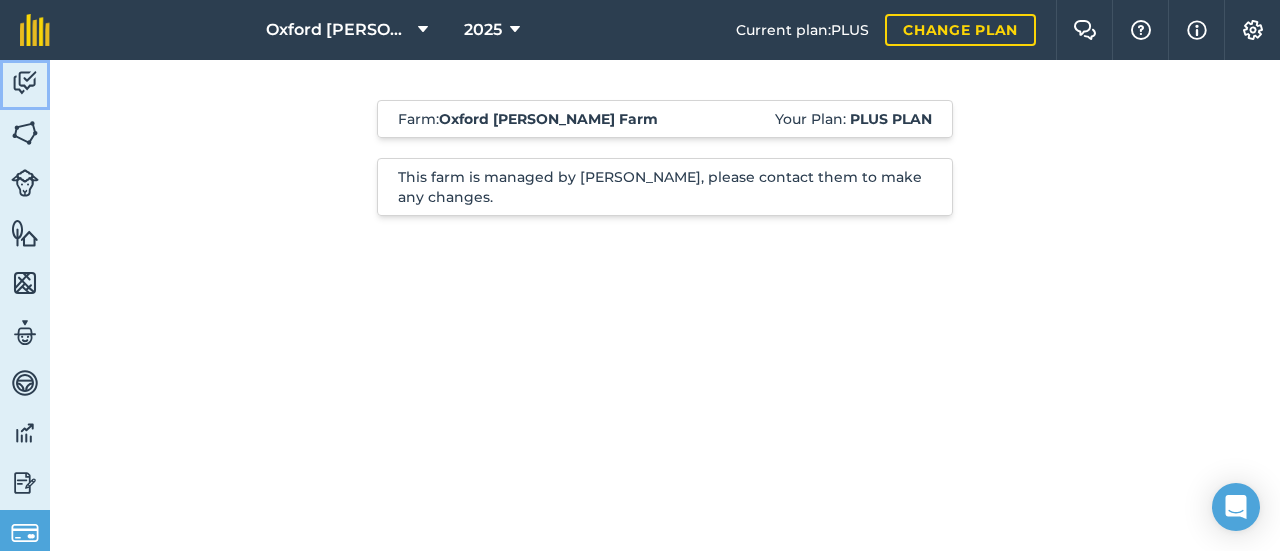 click at bounding box center [25, 83] 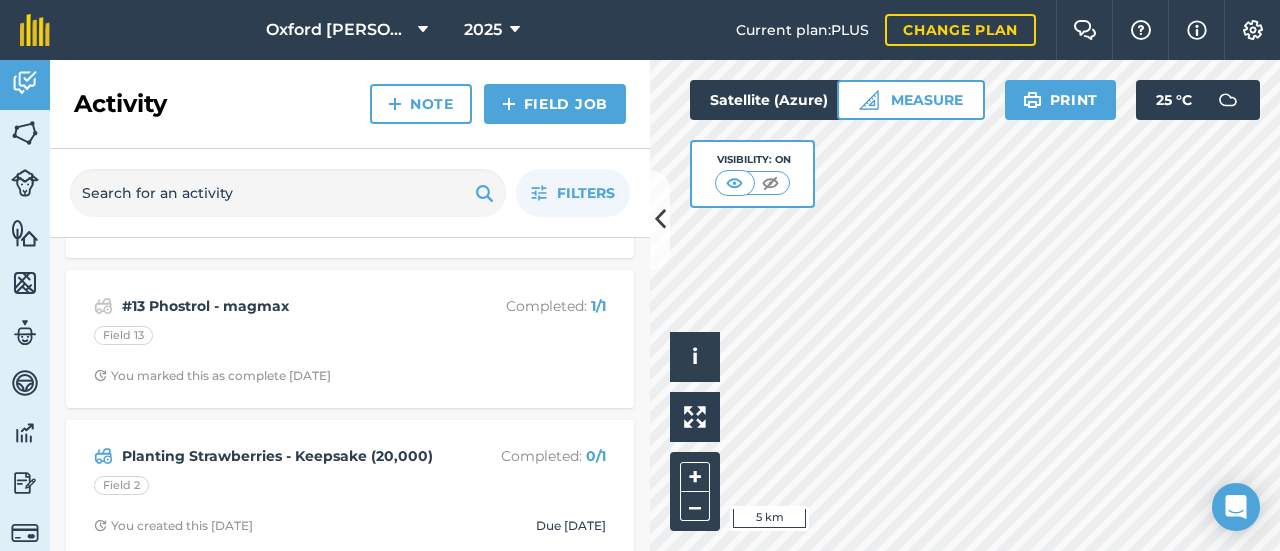 scroll, scrollTop: 1500, scrollLeft: 0, axis: vertical 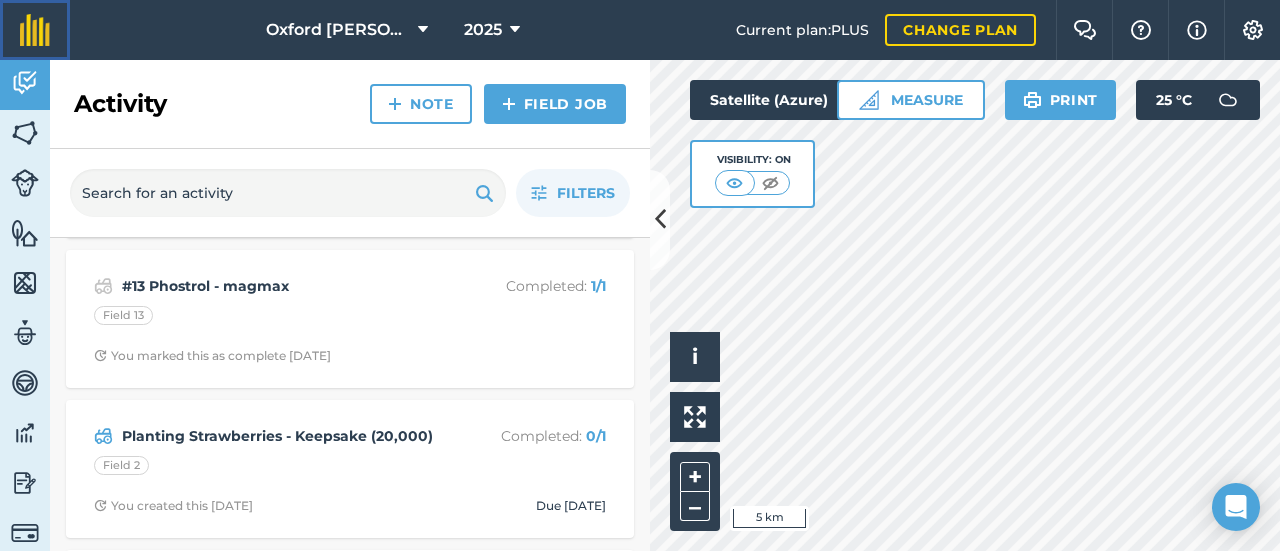 click at bounding box center [35, 30] 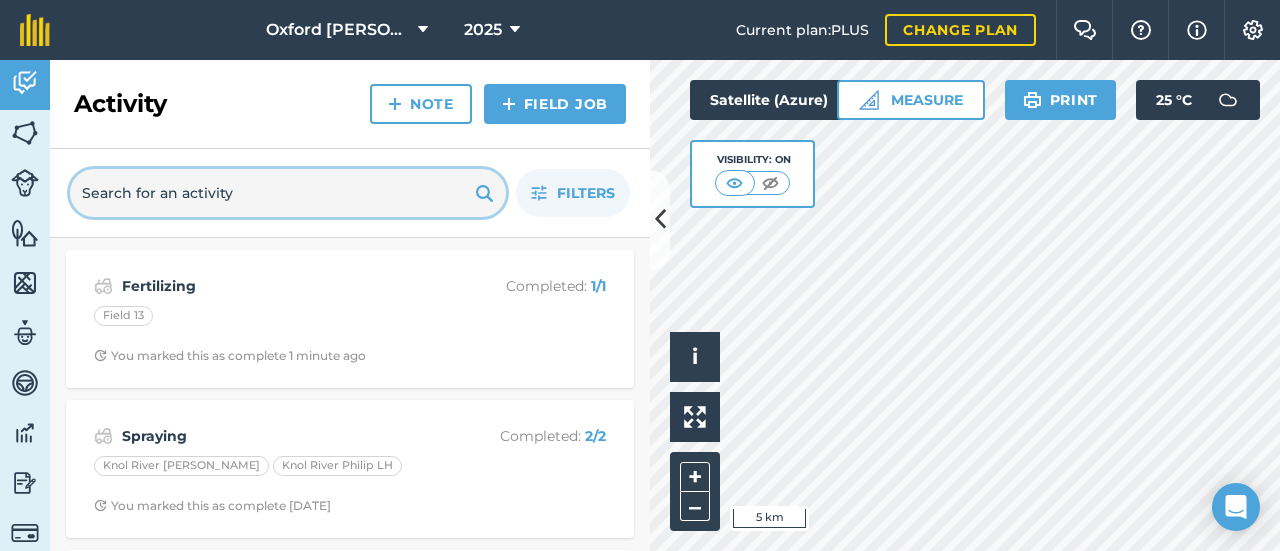 click at bounding box center [288, 193] 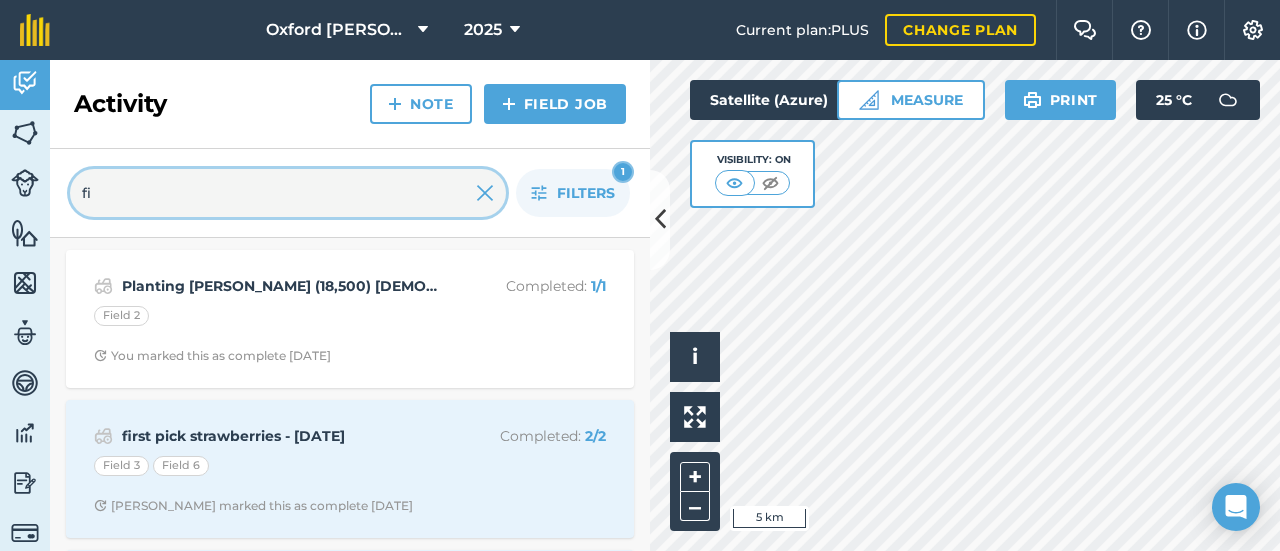 type on "f" 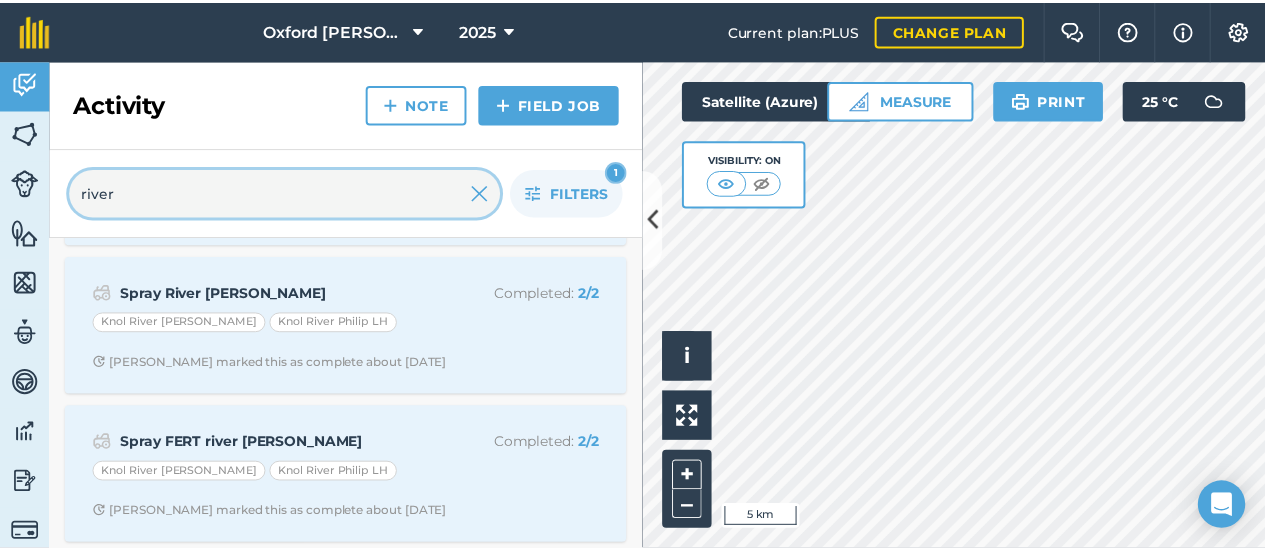 scroll, scrollTop: 146, scrollLeft: 0, axis: vertical 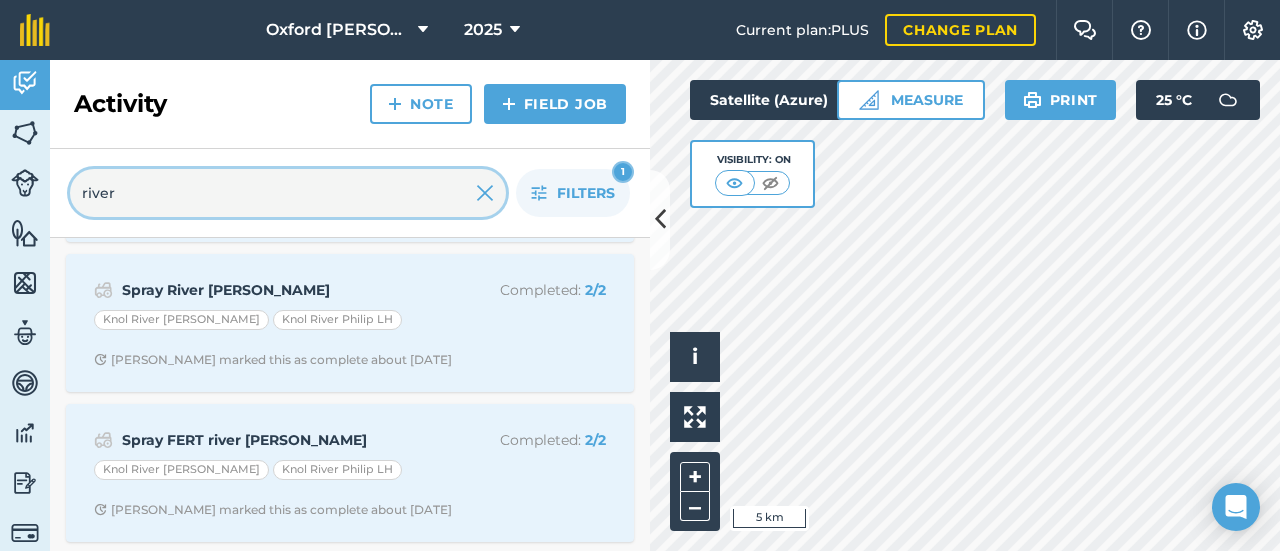 type on "river" 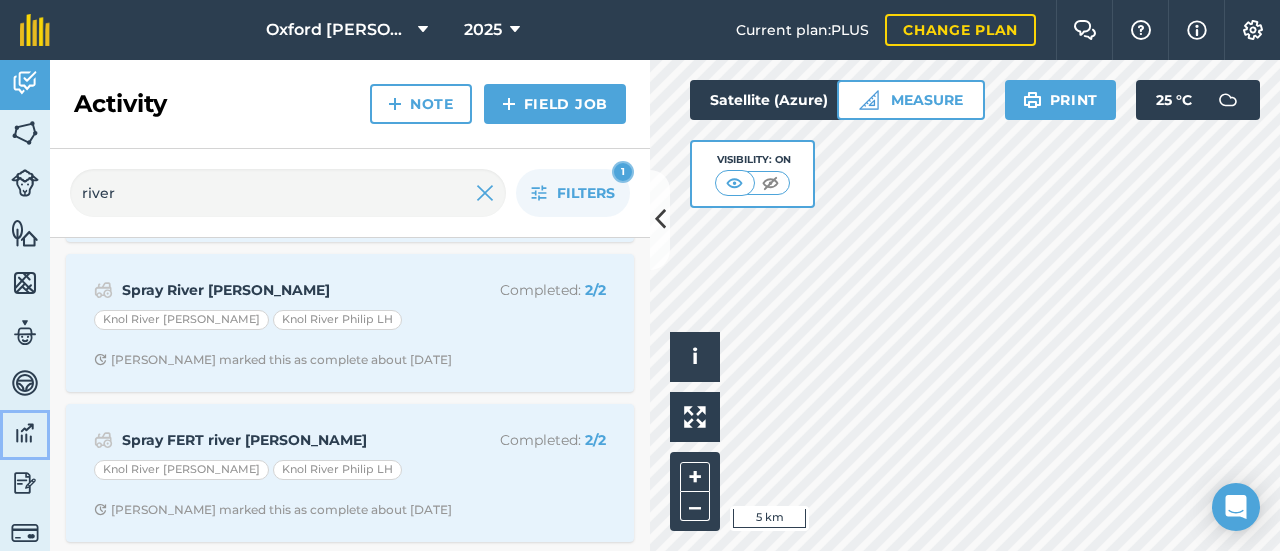 click at bounding box center (25, 433) 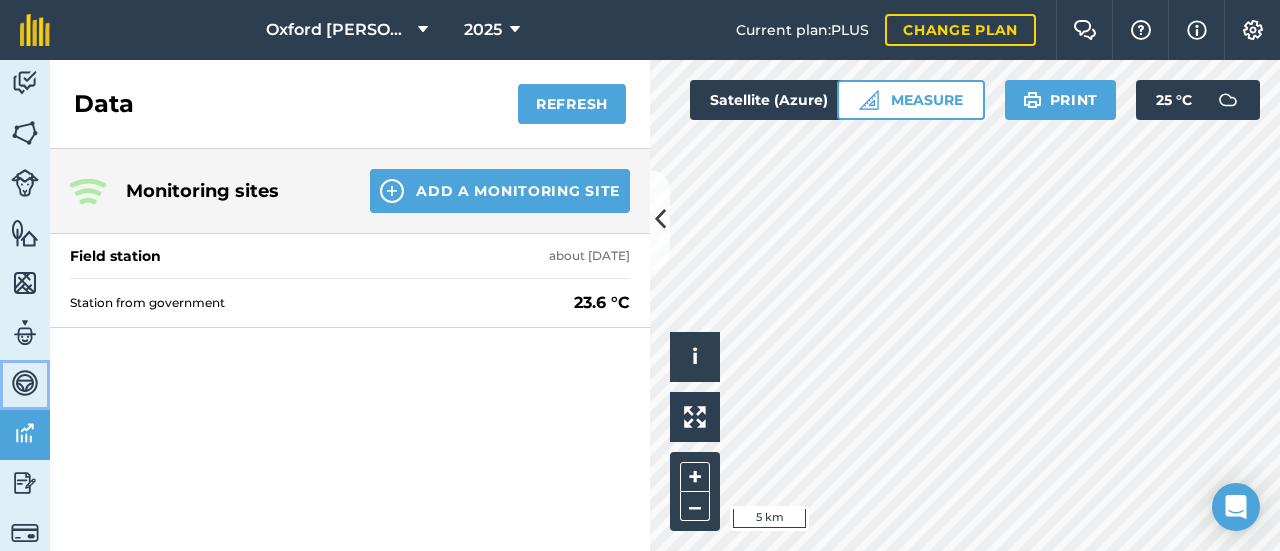 click at bounding box center [25, 383] 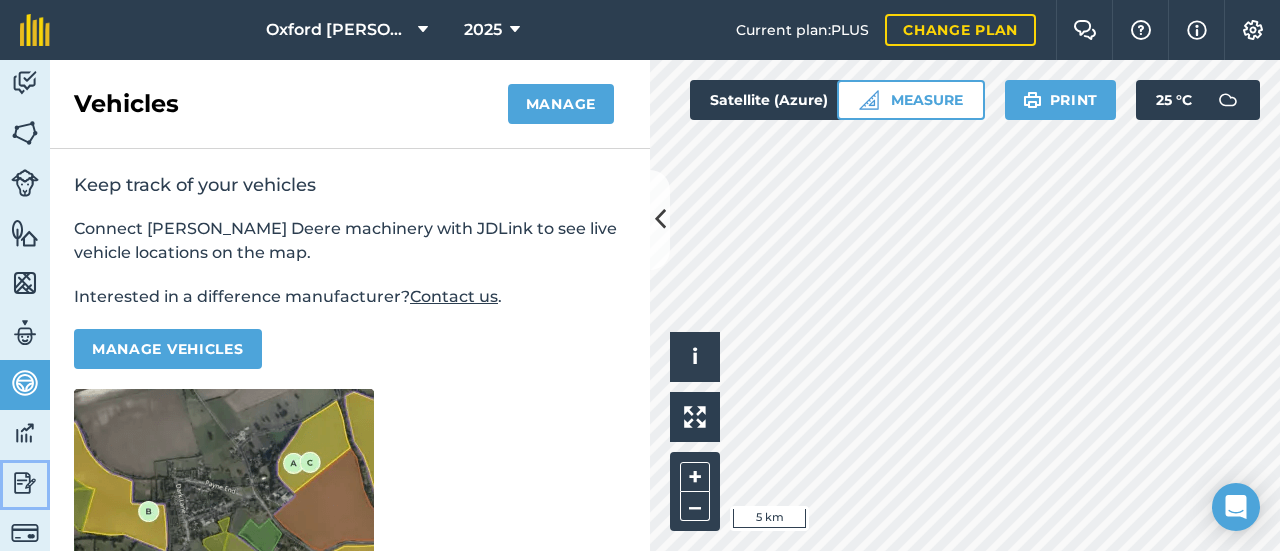 click at bounding box center (25, 483) 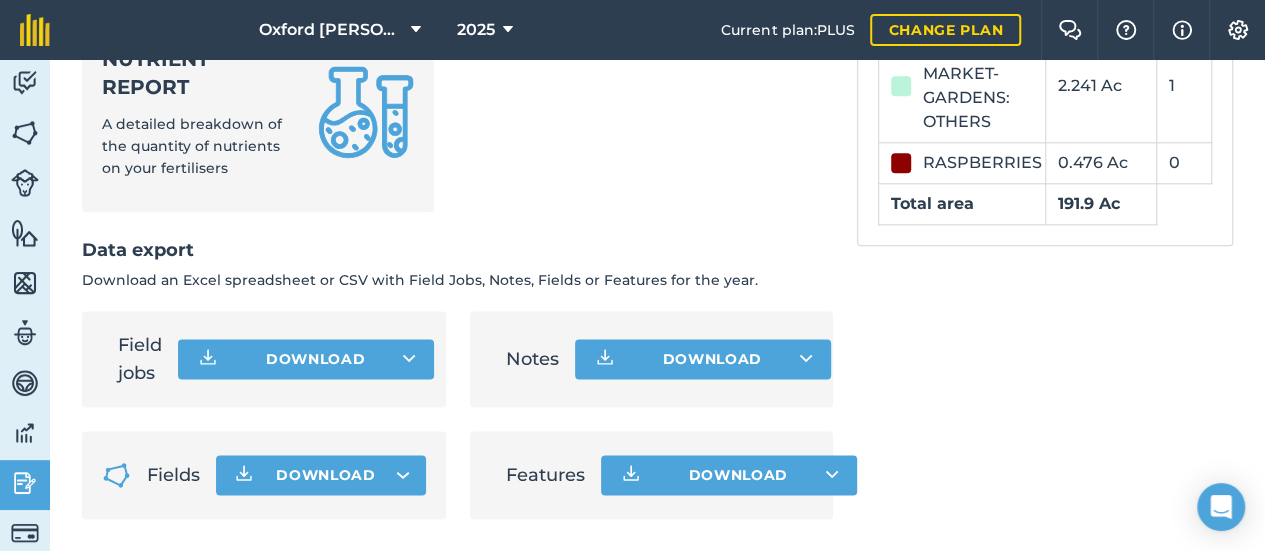 scroll, scrollTop: 1228, scrollLeft: 0, axis: vertical 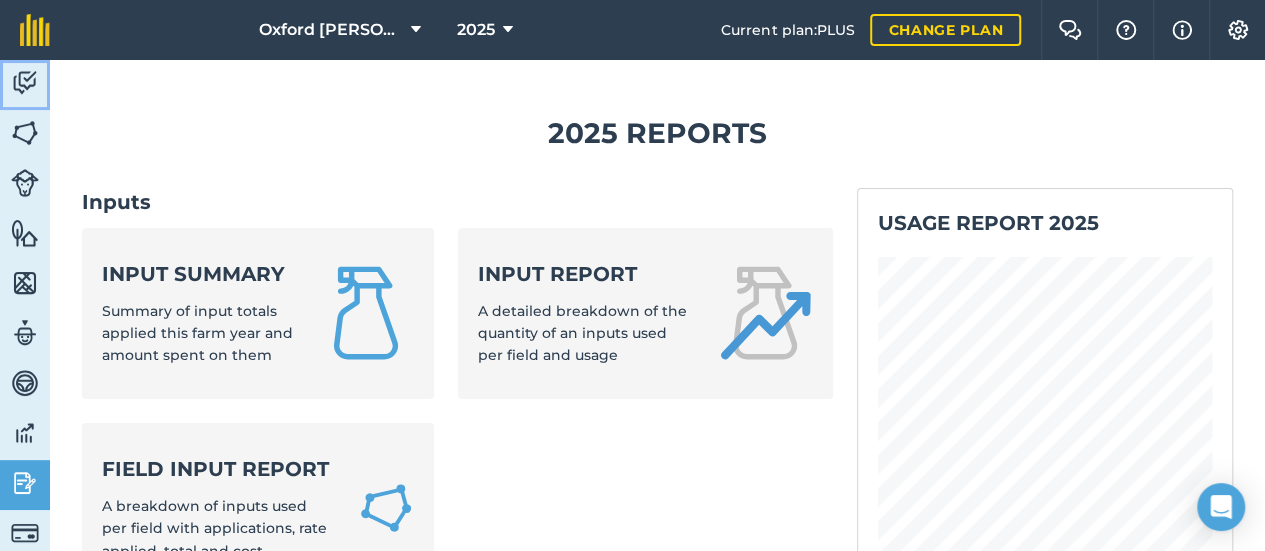 click at bounding box center [25, 83] 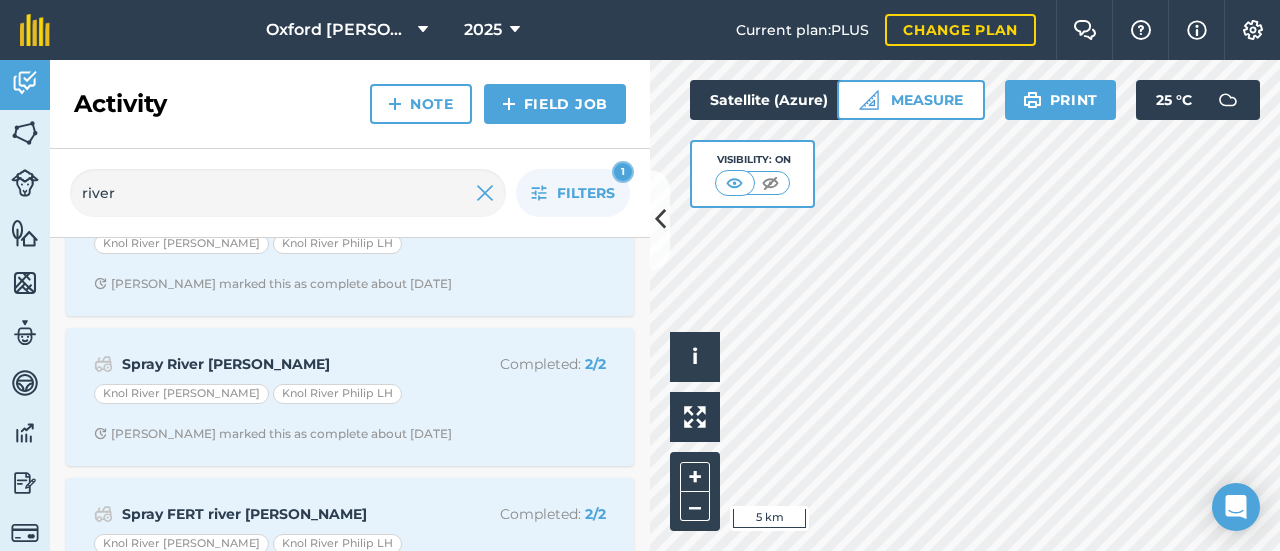 scroll, scrollTop: 146, scrollLeft: 0, axis: vertical 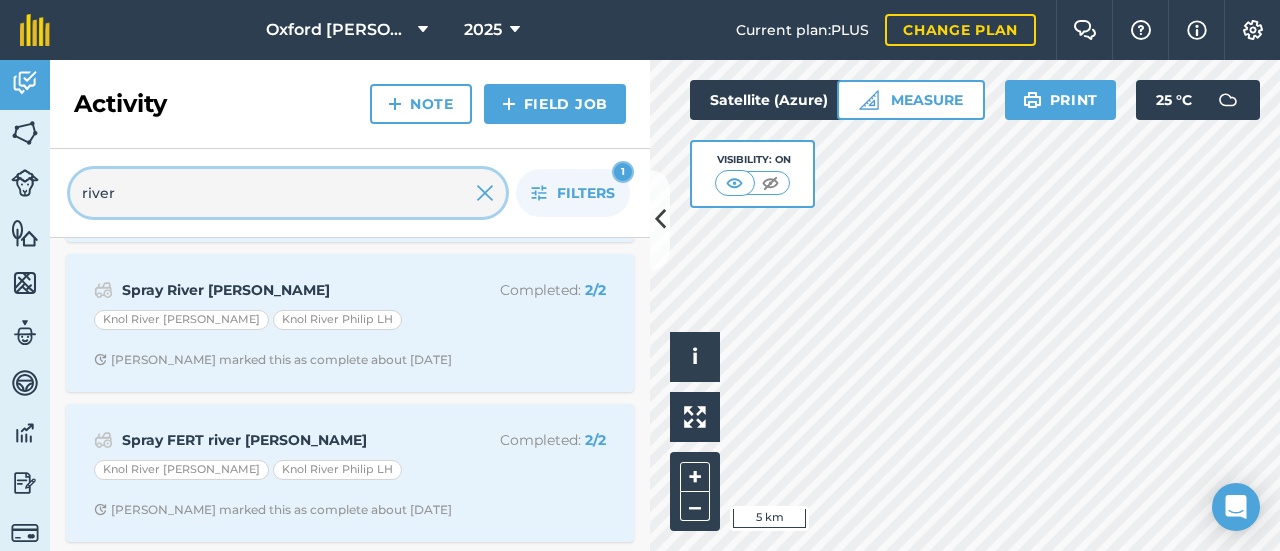 drag, startPoint x: 114, startPoint y: 199, endPoint x: 48, endPoint y: 203, distance: 66.1211 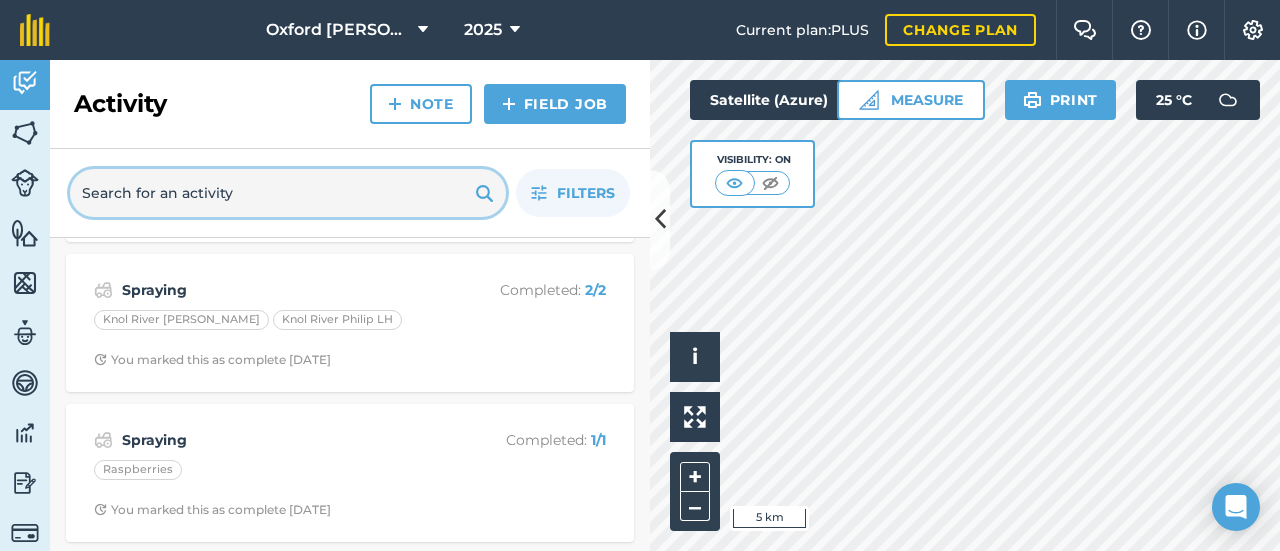 scroll, scrollTop: 4028, scrollLeft: 0, axis: vertical 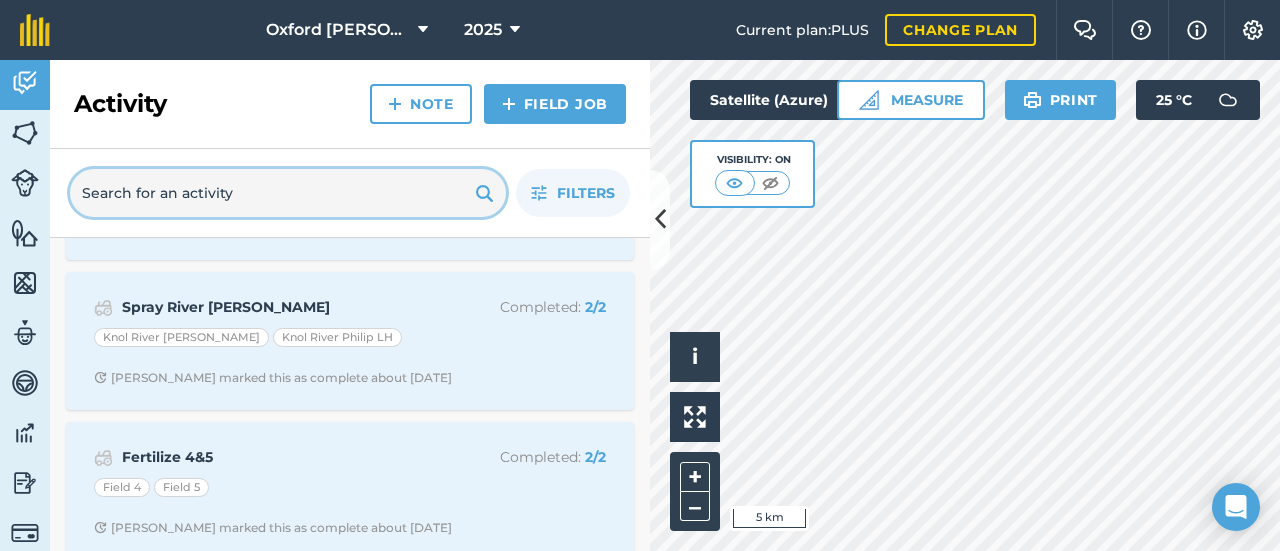 click at bounding box center [288, 193] 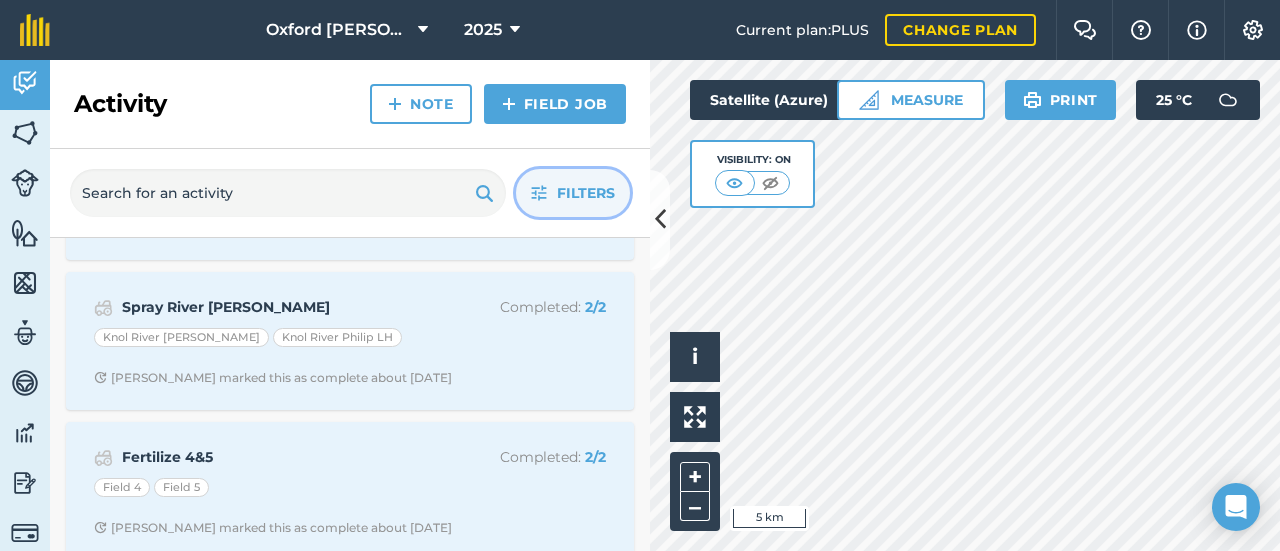 click on "Filters" at bounding box center [586, 193] 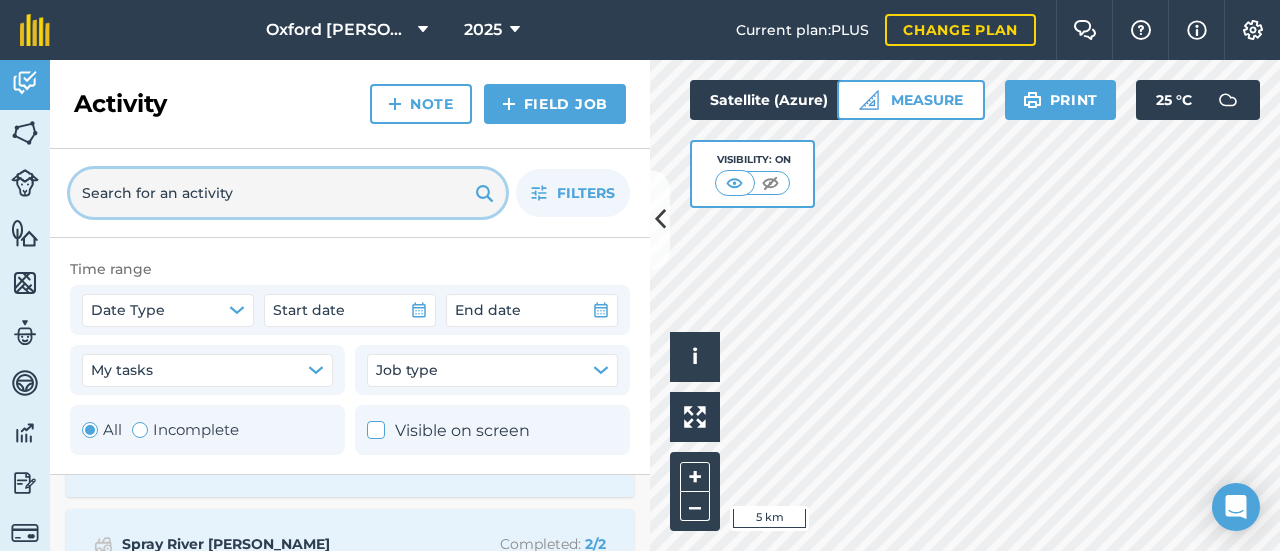 click at bounding box center [288, 193] 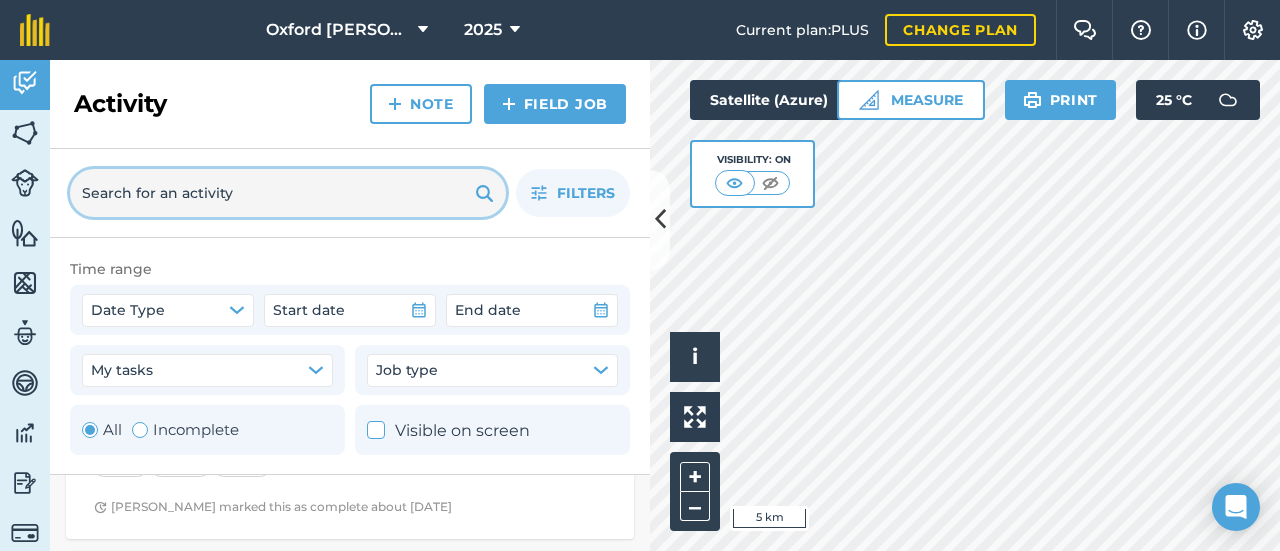 scroll, scrollTop: 4928, scrollLeft: 0, axis: vertical 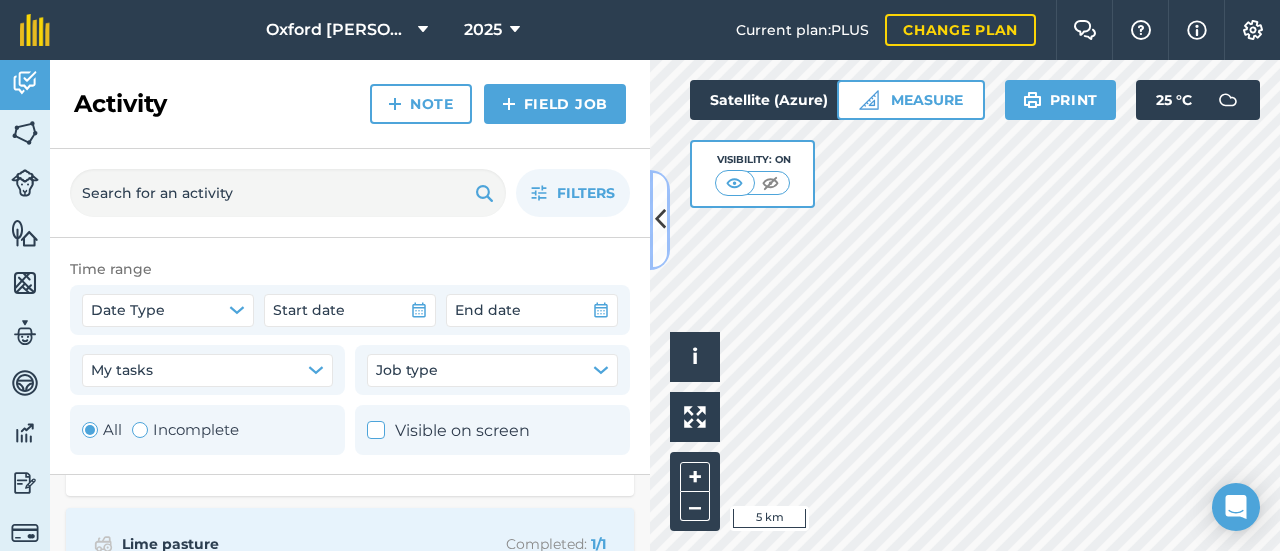 click at bounding box center (660, 219) 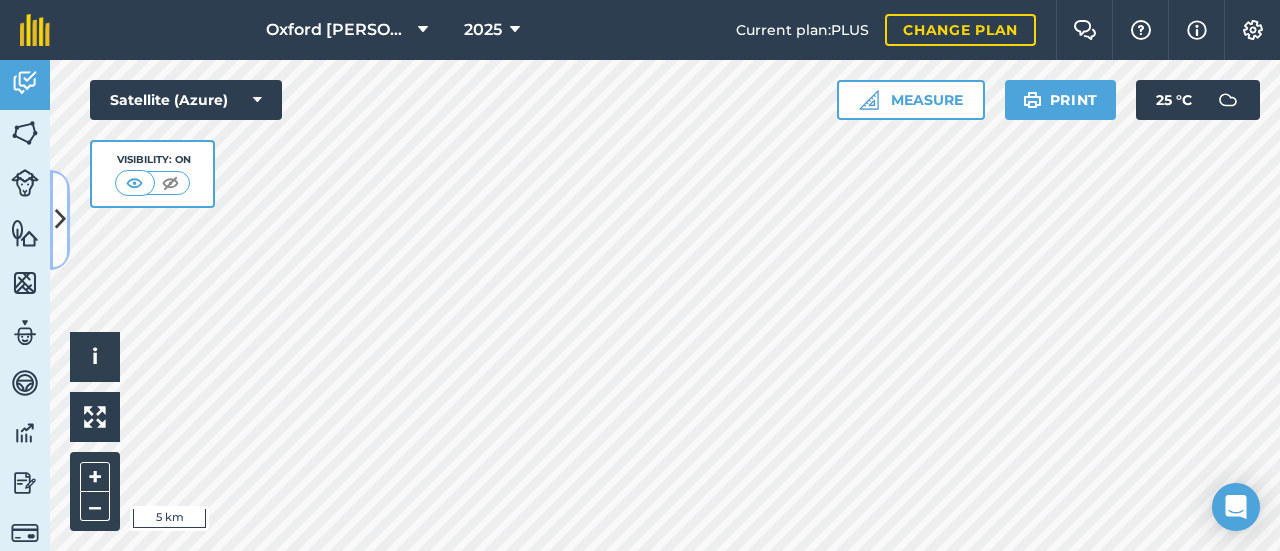click at bounding box center (60, 219) 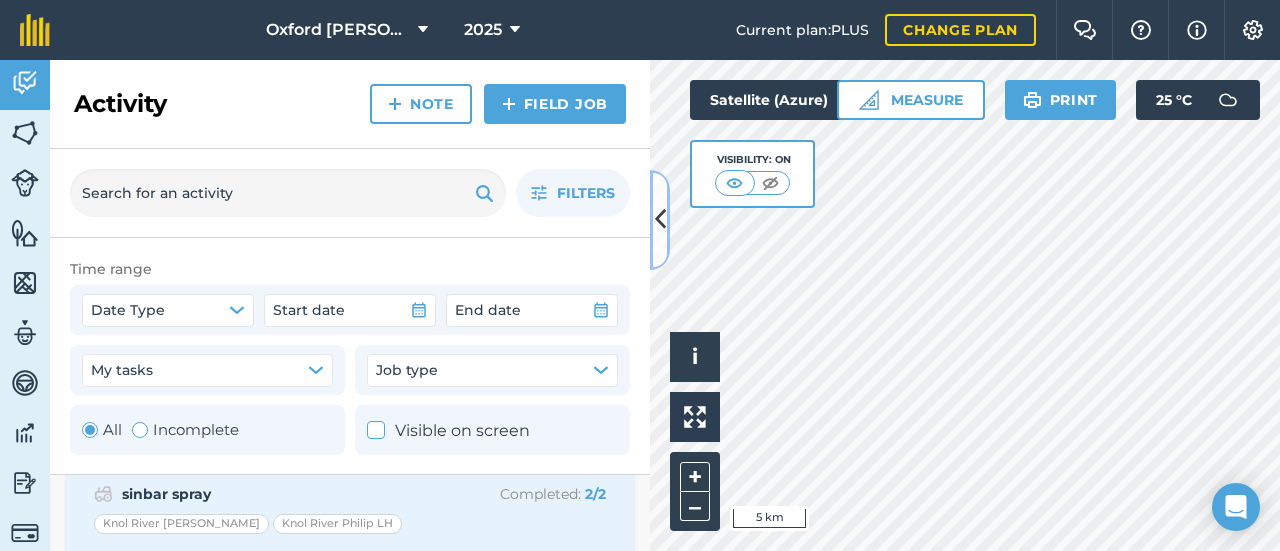scroll, scrollTop: 5728, scrollLeft: 0, axis: vertical 